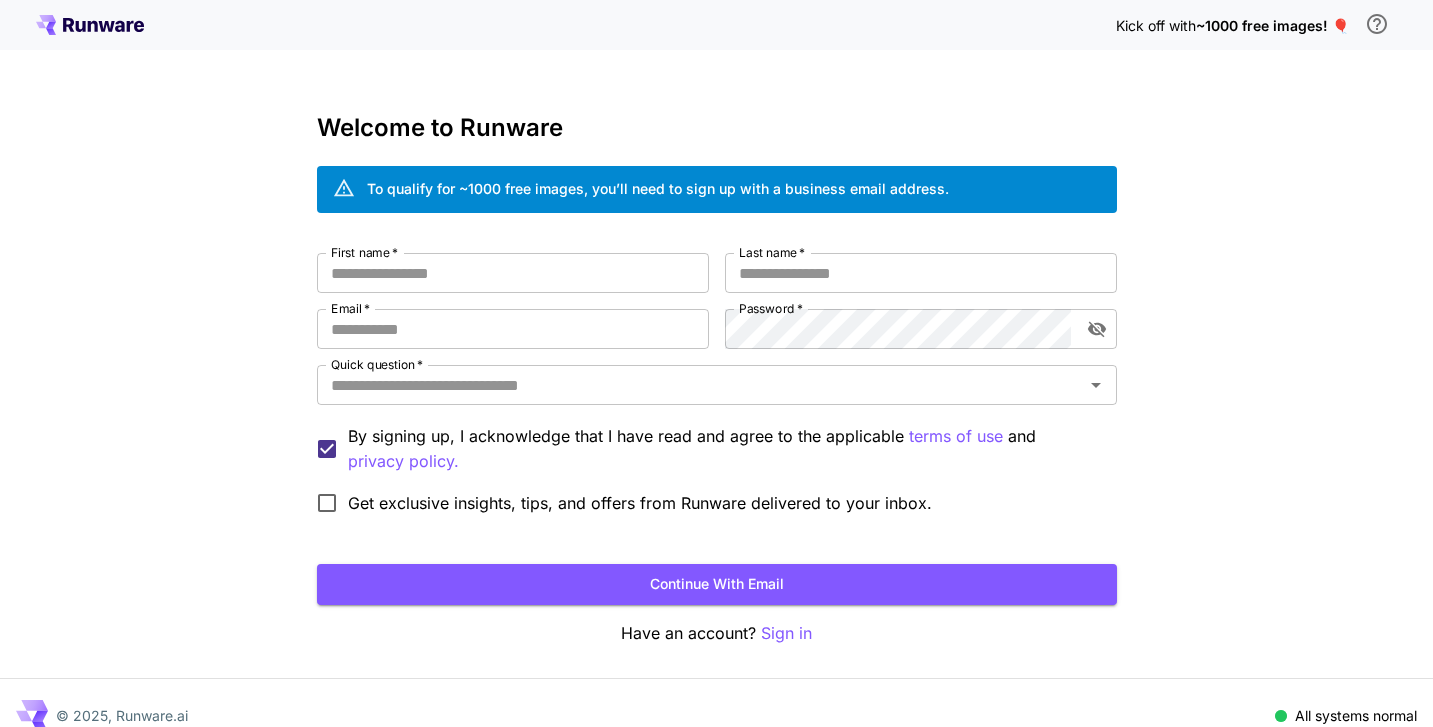 scroll, scrollTop: 0, scrollLeft: 0, axis: both 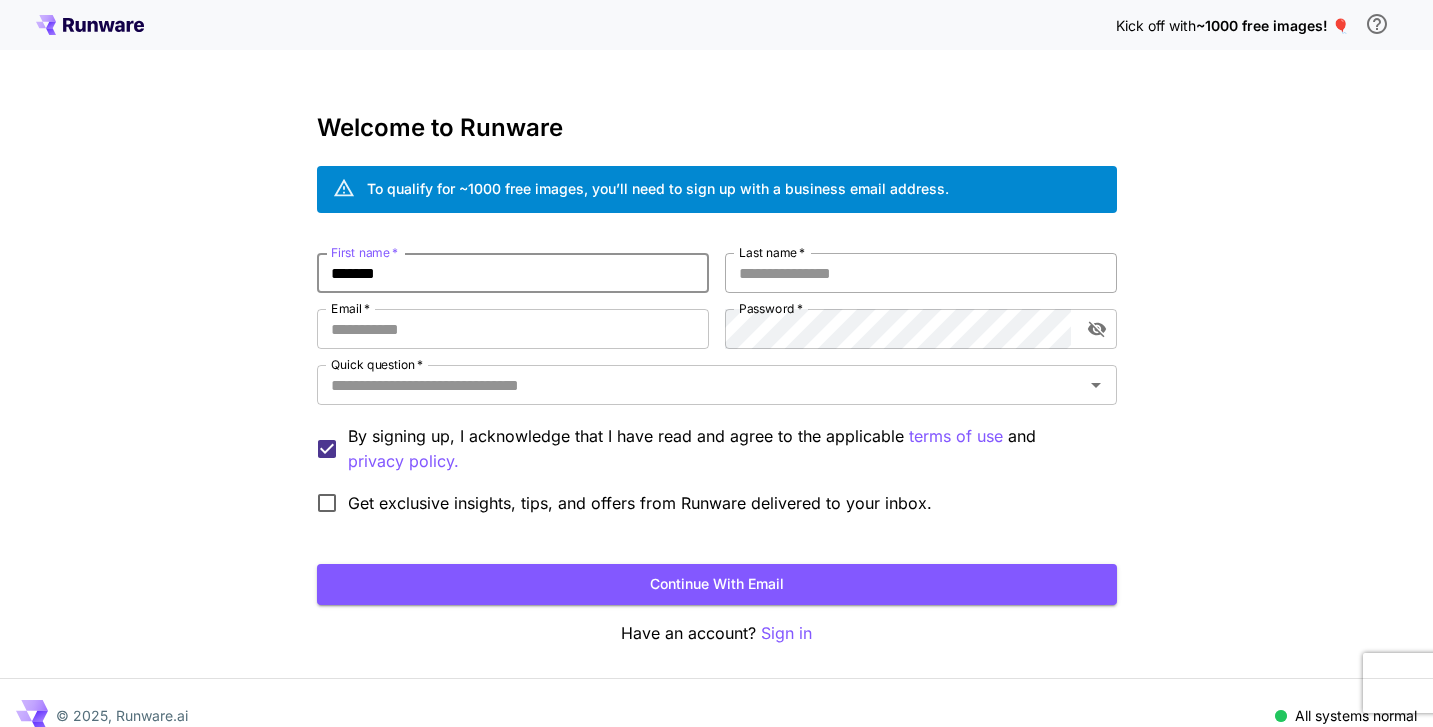 type on "*******" 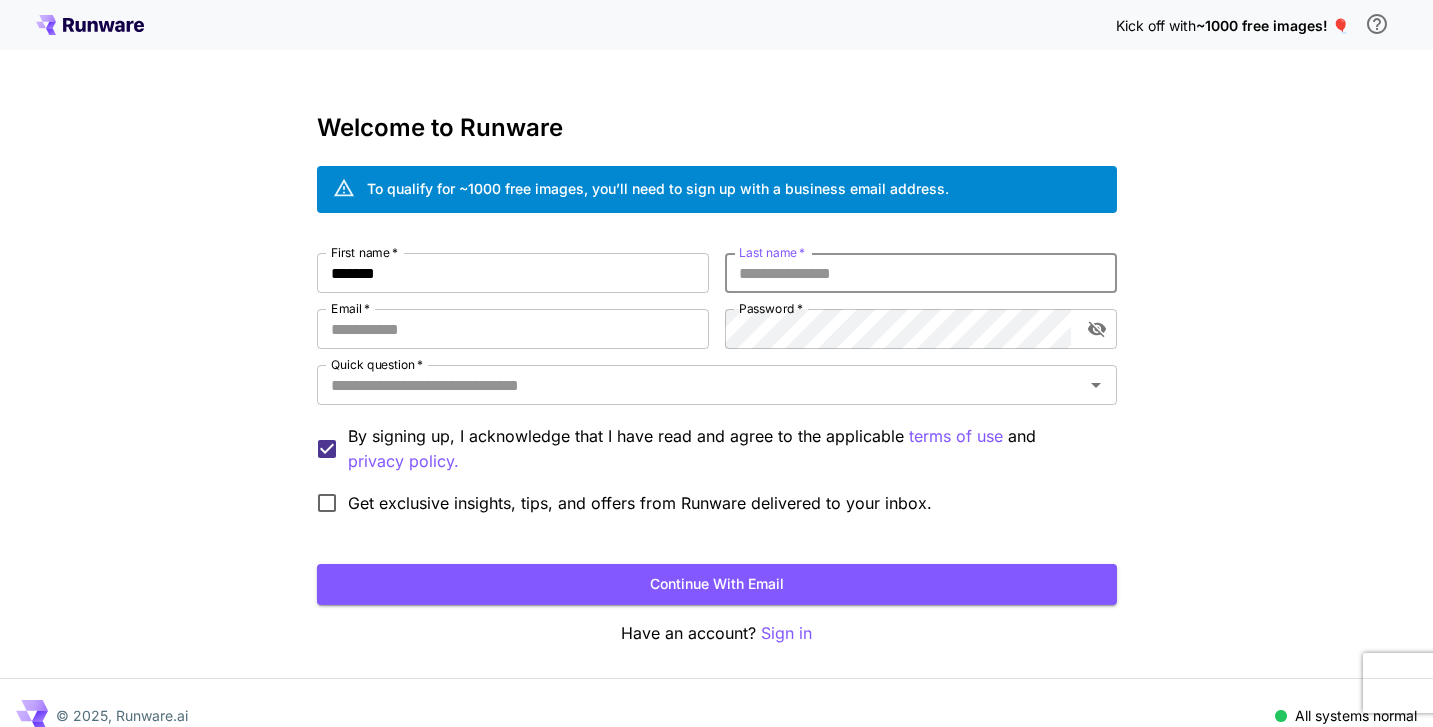 type on "*" 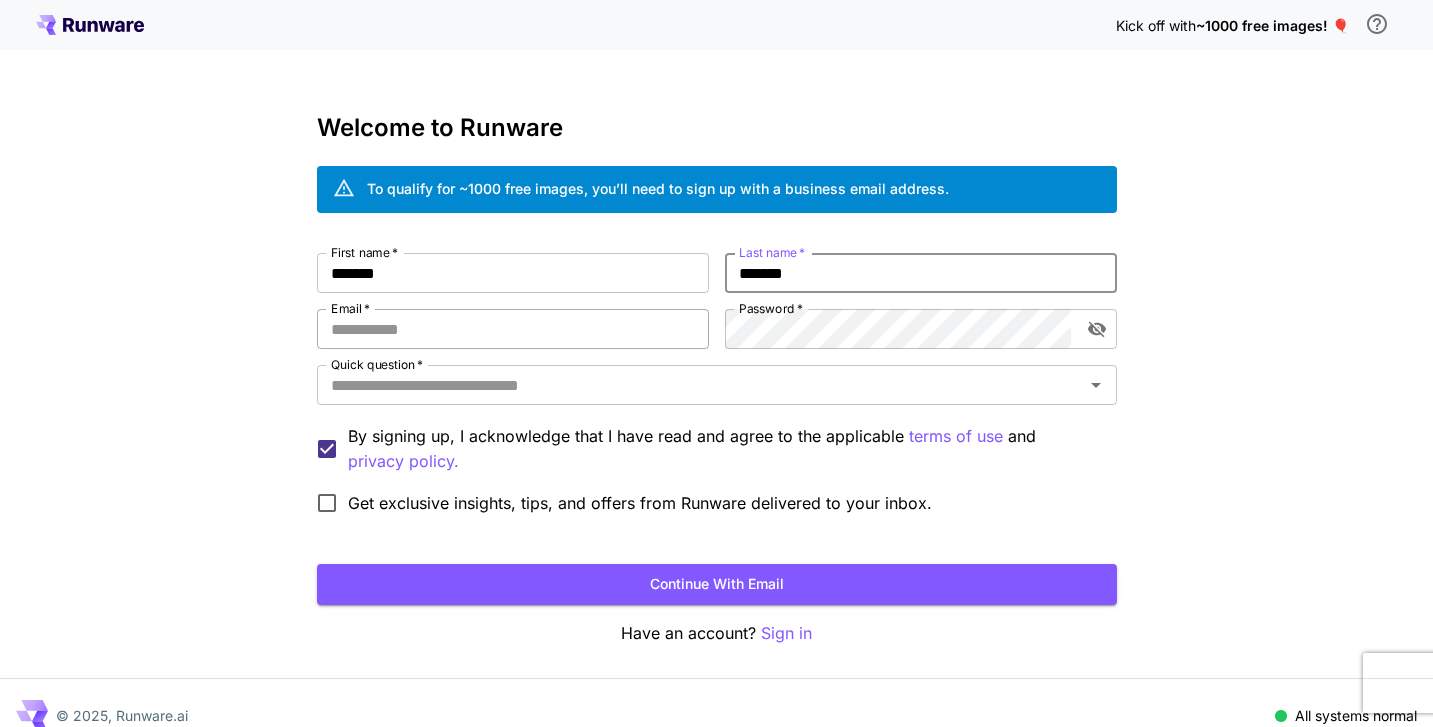 type on "*******" 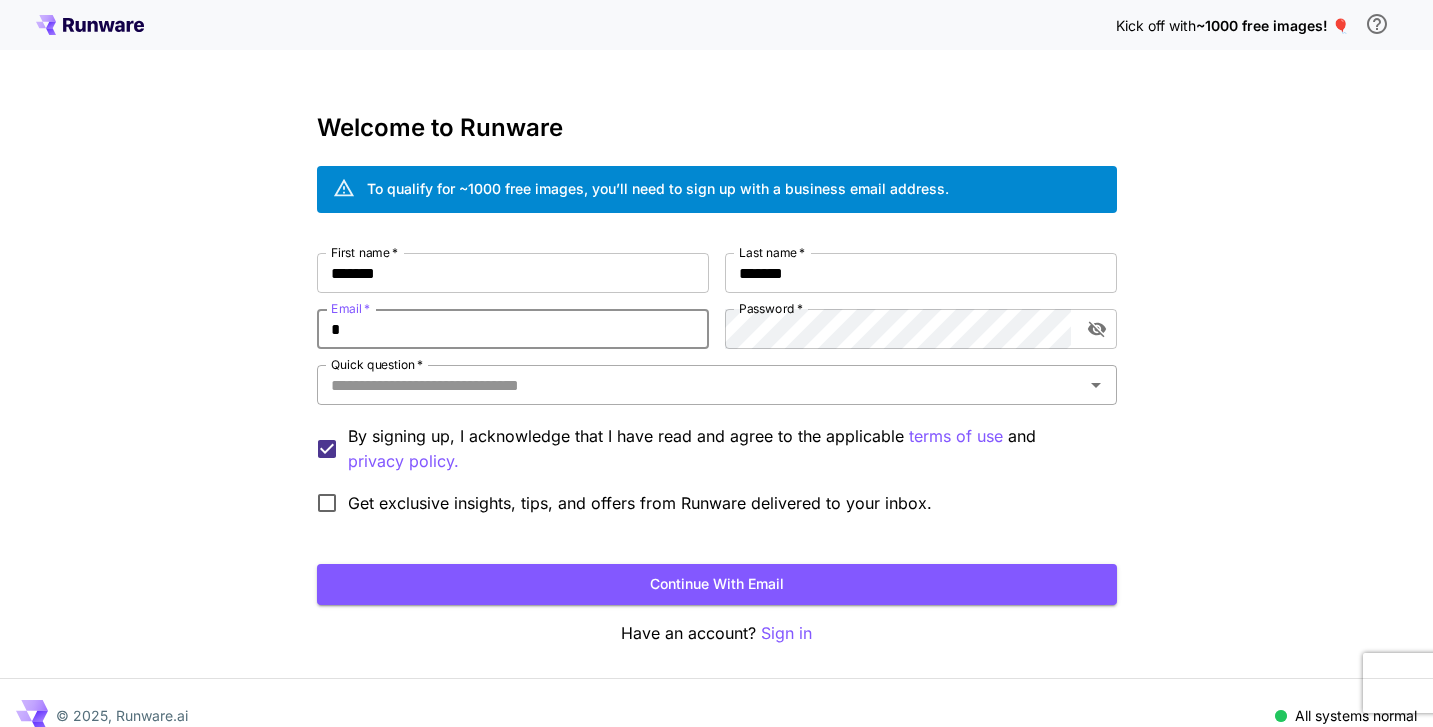 type on "**********" 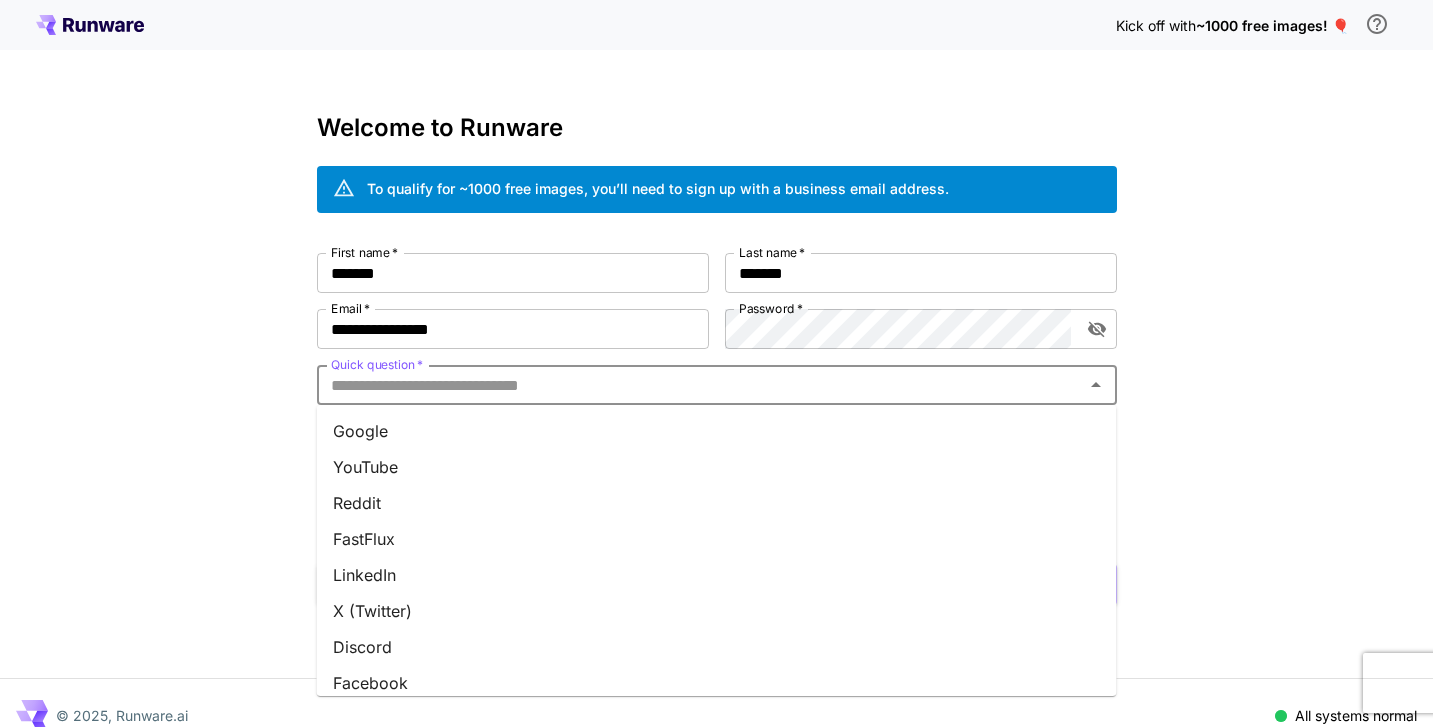 click on "Quick question   *" at bounding box center (700, 385) 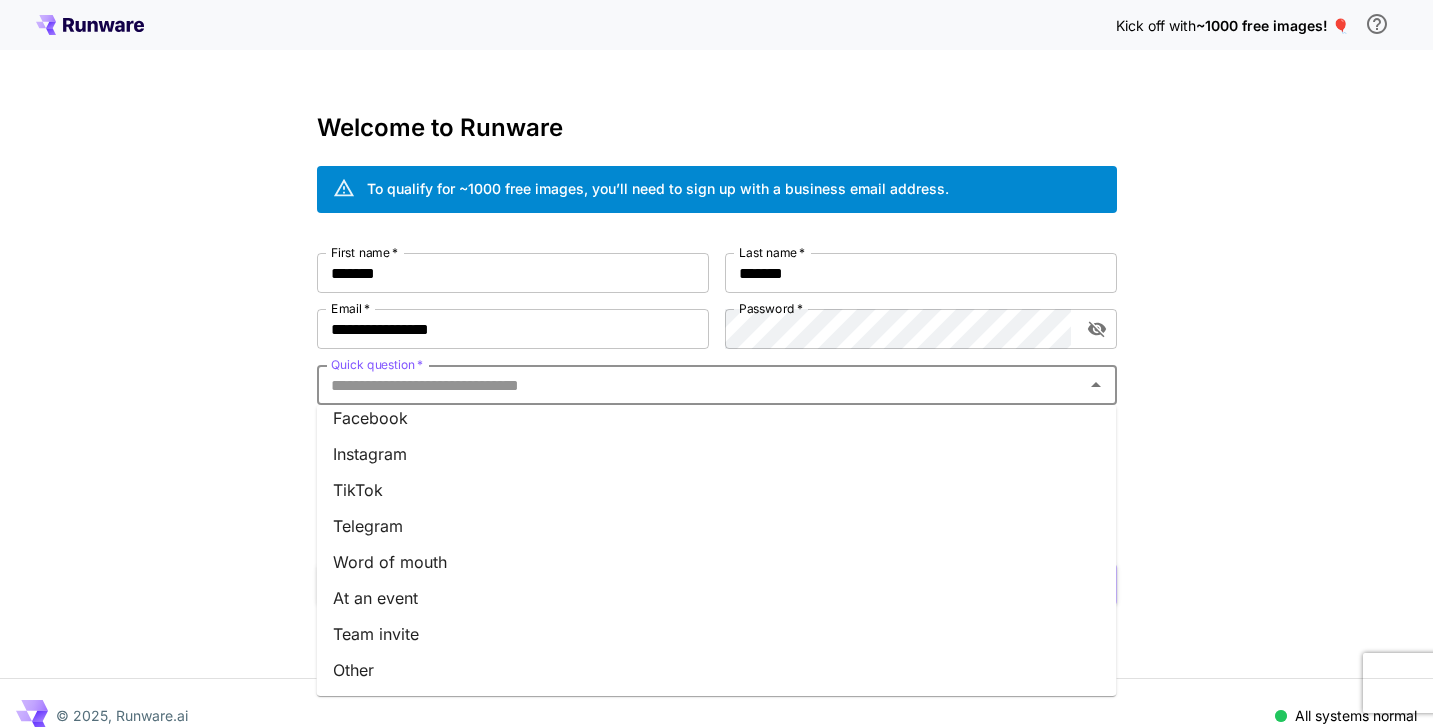 scroll, scrollTop: 265, scrollLeft: 0, axis: vertical 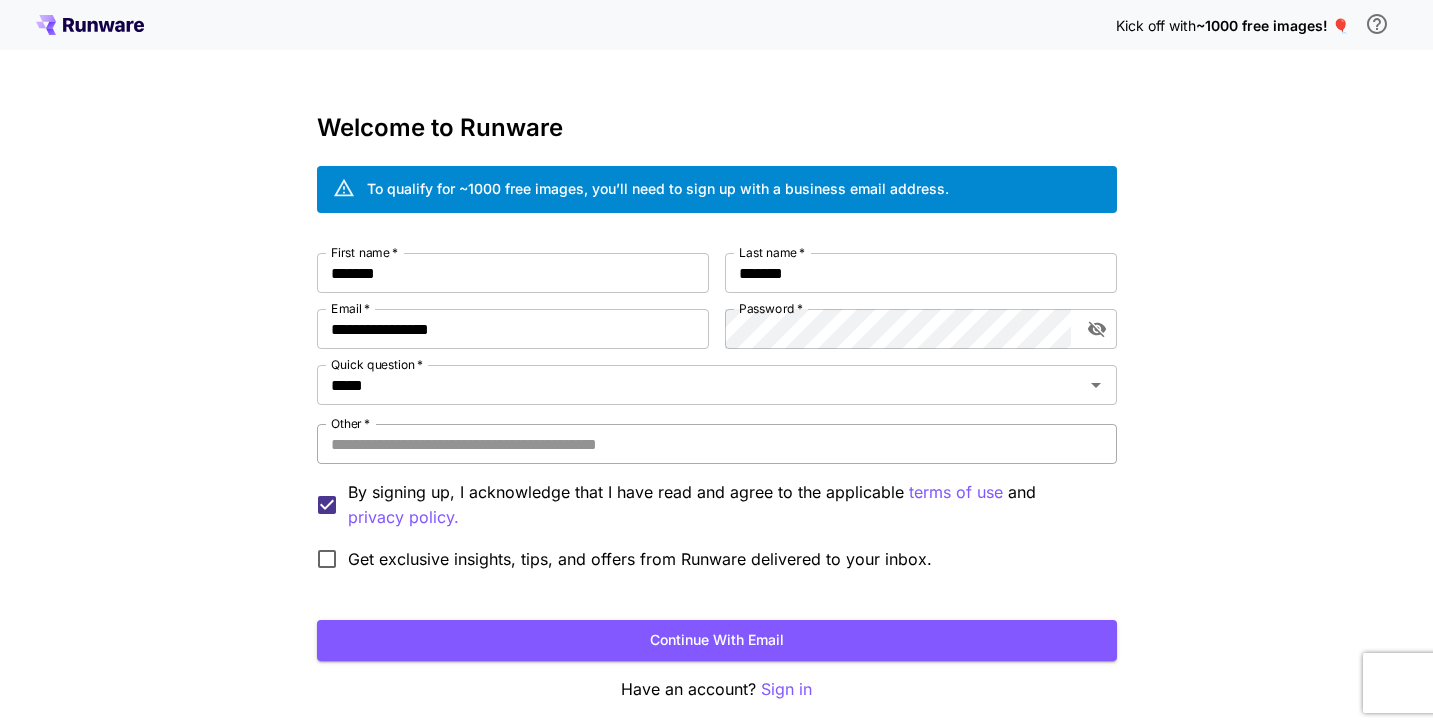 click on "Other   *" at bounding box center (717, 444) 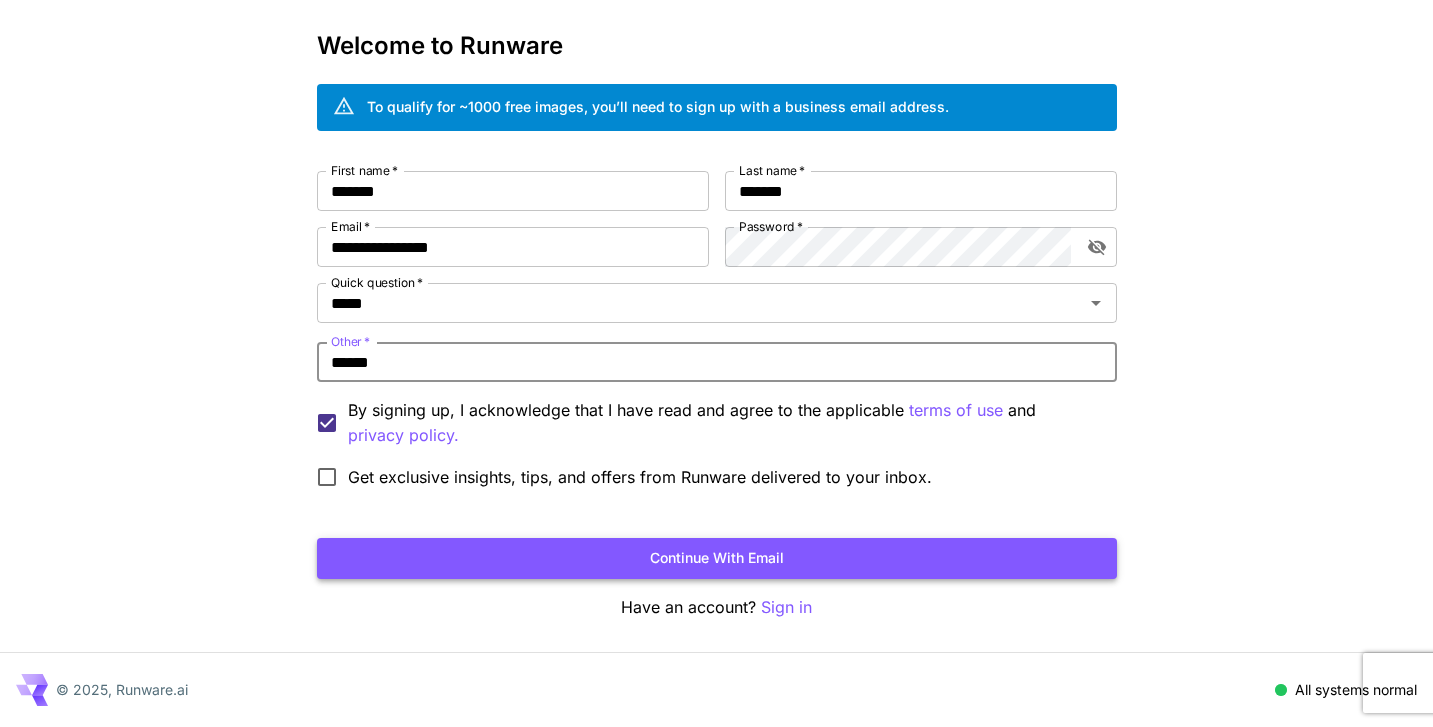 scroll, scrollTop: 81, scrollLeft: 0, axis: vertical 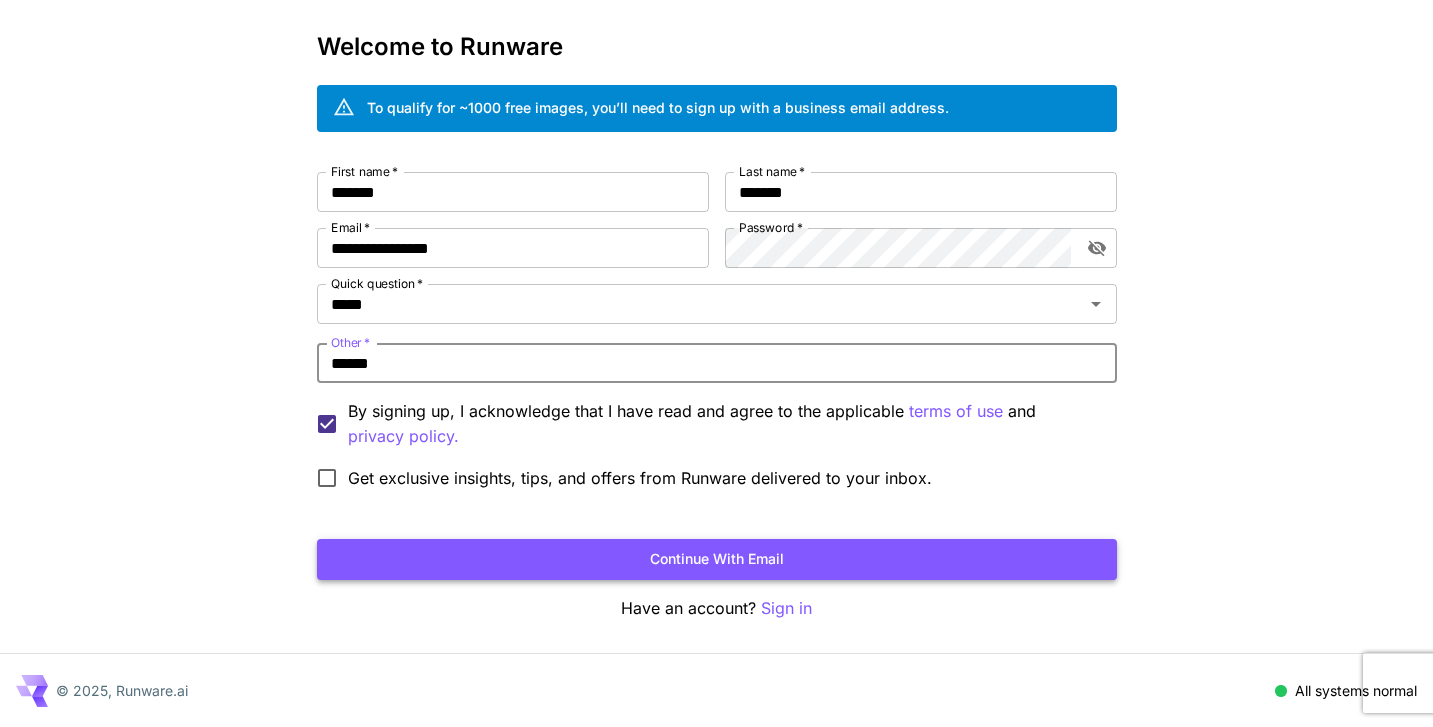 type on "******" 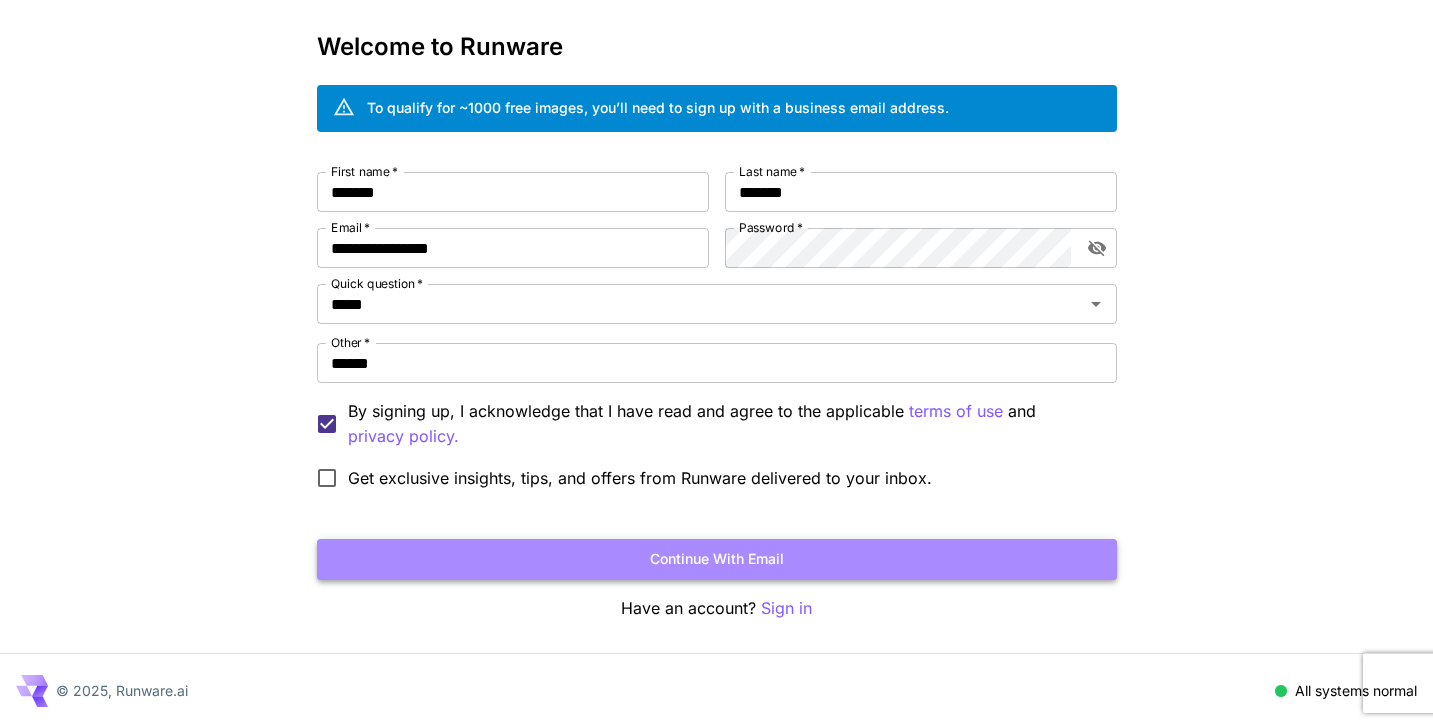 click on "Continue with email" at bounding box center (717, 559) 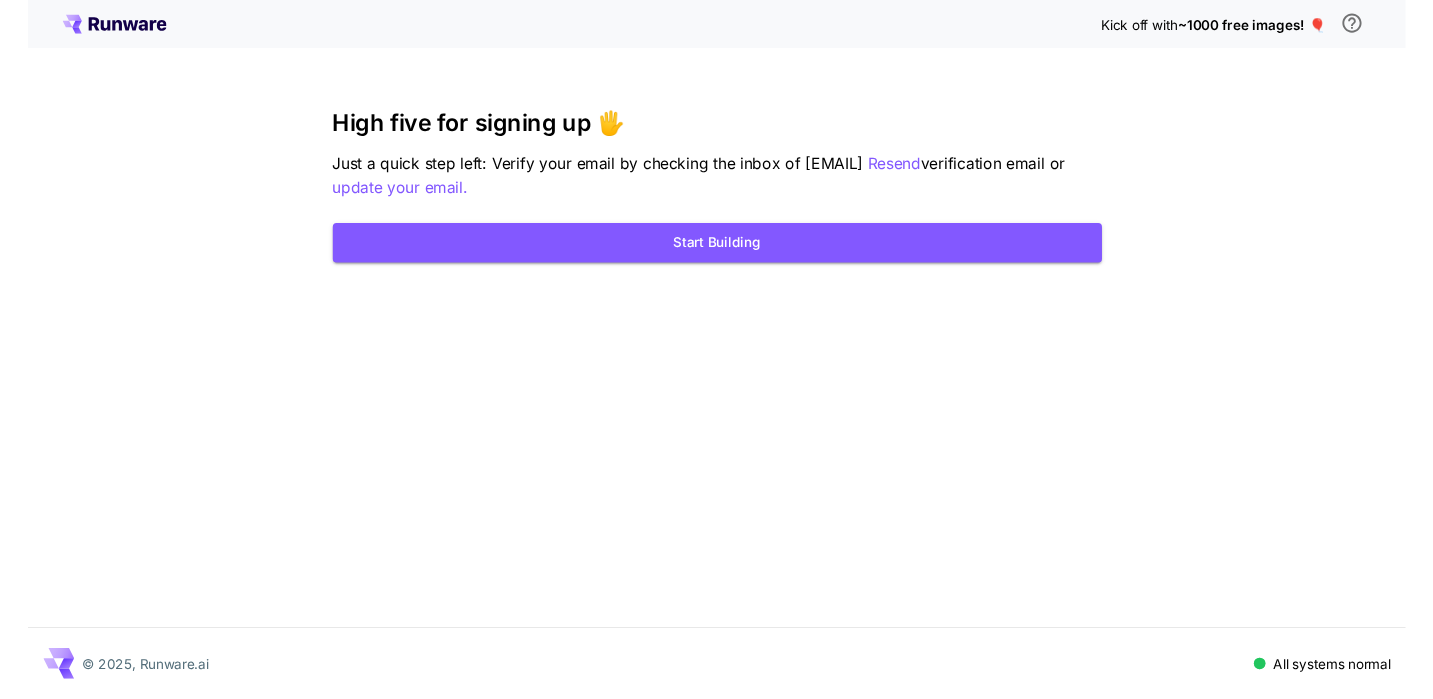 scroll, scrollTop: 0, scrollLeft: 0, axis: both 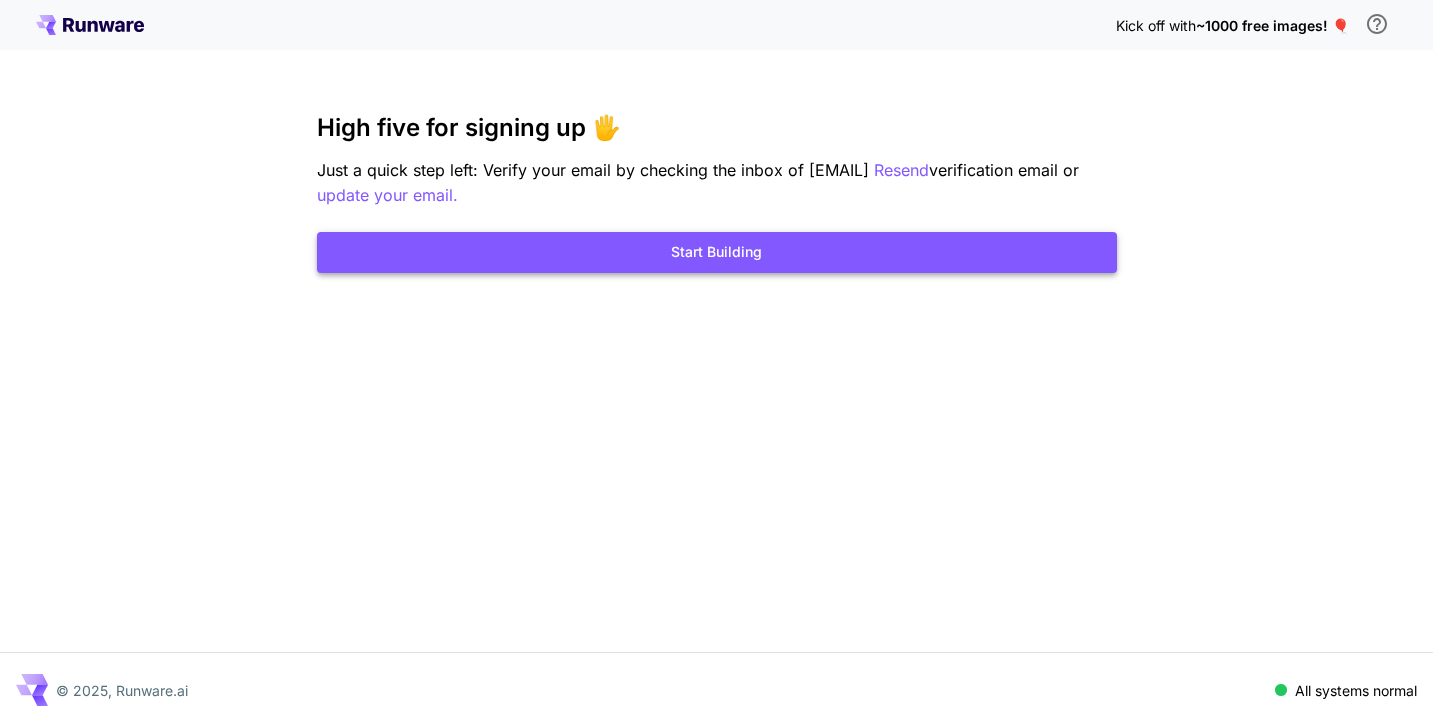 click on "Start Building" at bounding box center [717, 252] 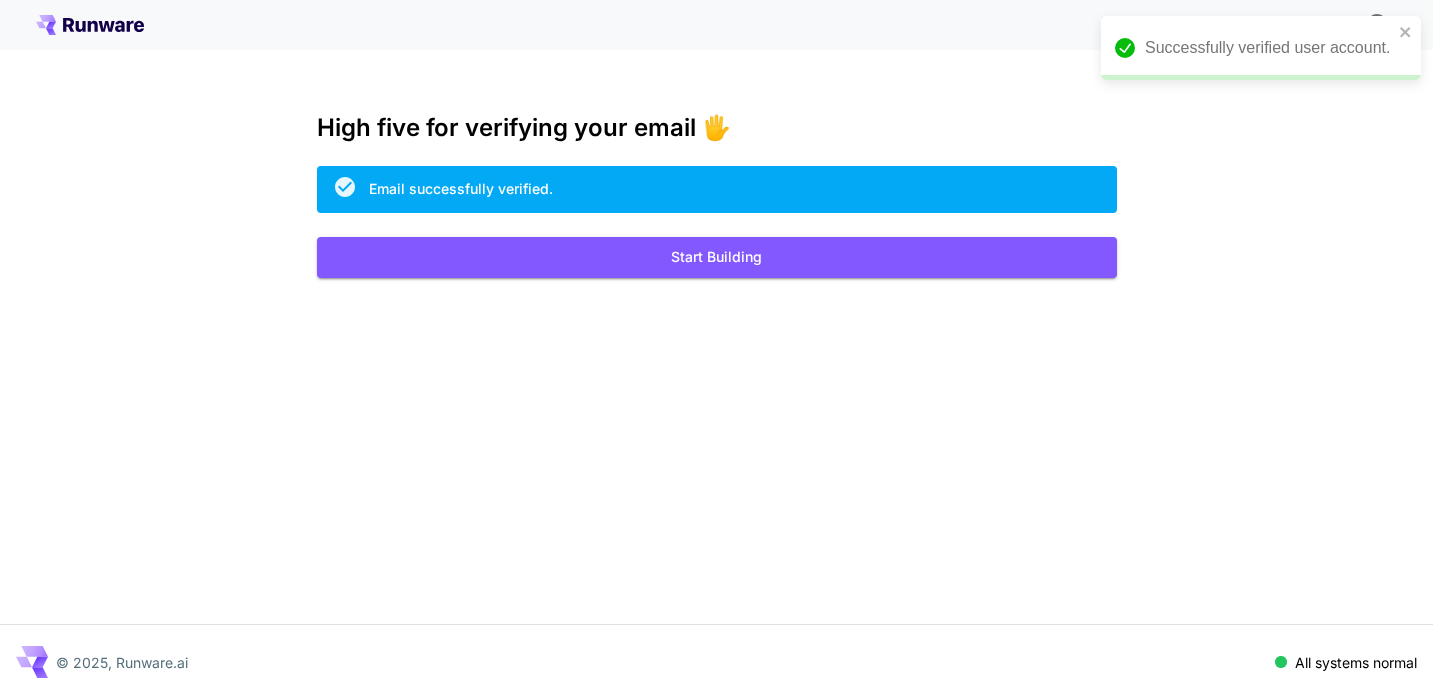 scroll, scrollTop: 0, scrollLeft: 0, axis: both 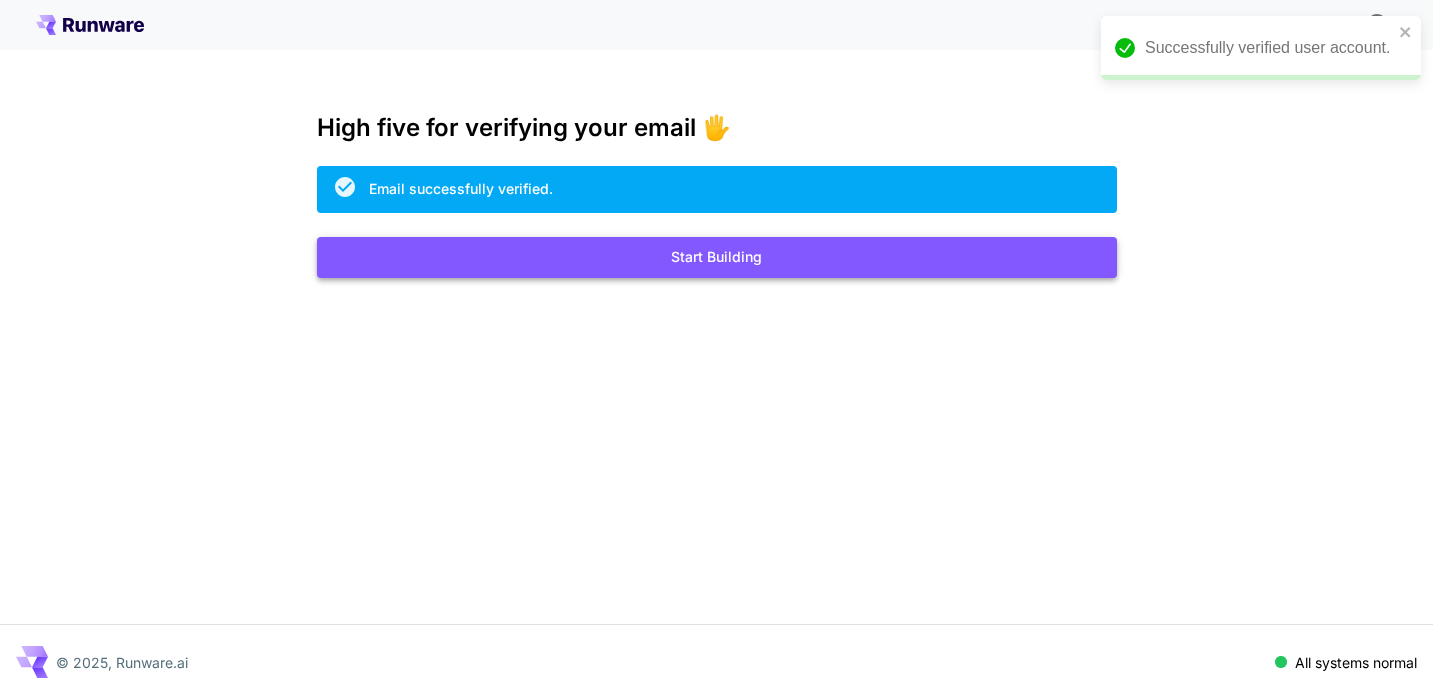 click on "Start Building" at bounding box center (717, 257) 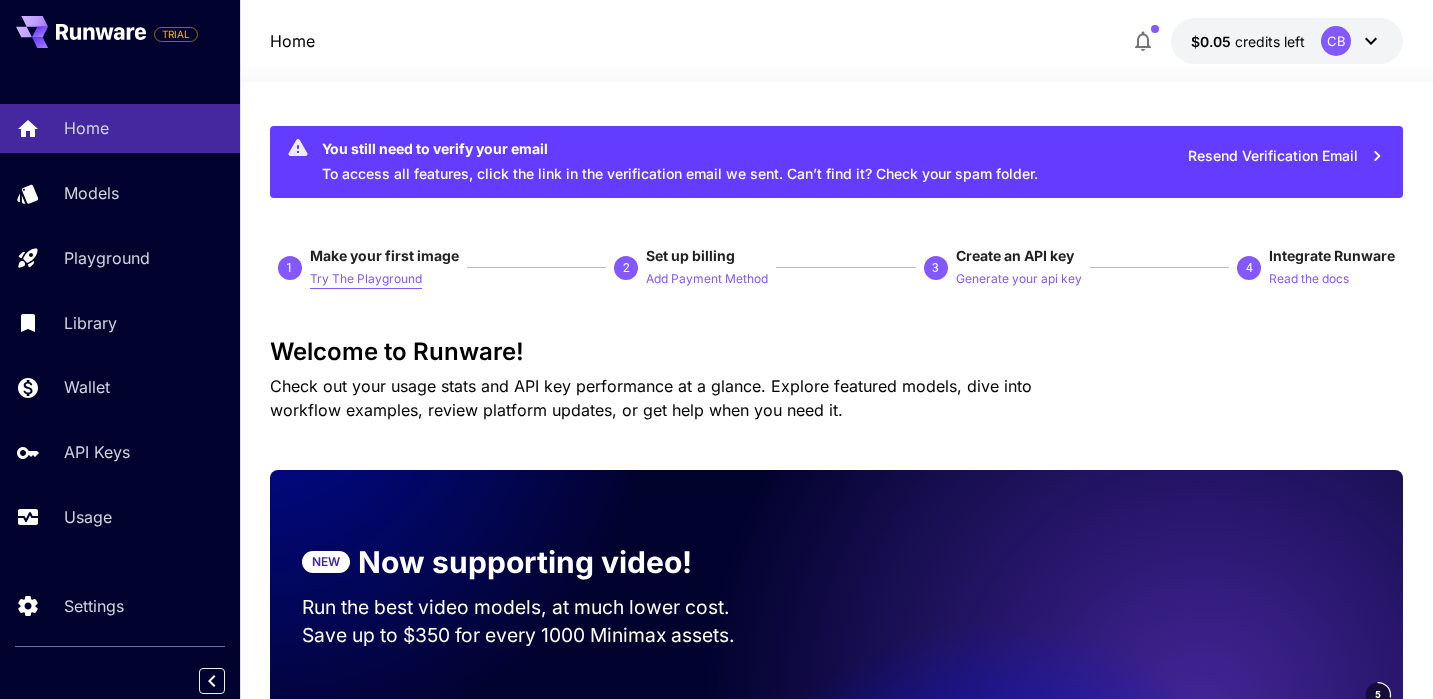 click on "Try The Playground" at bounding box center [366, 279] 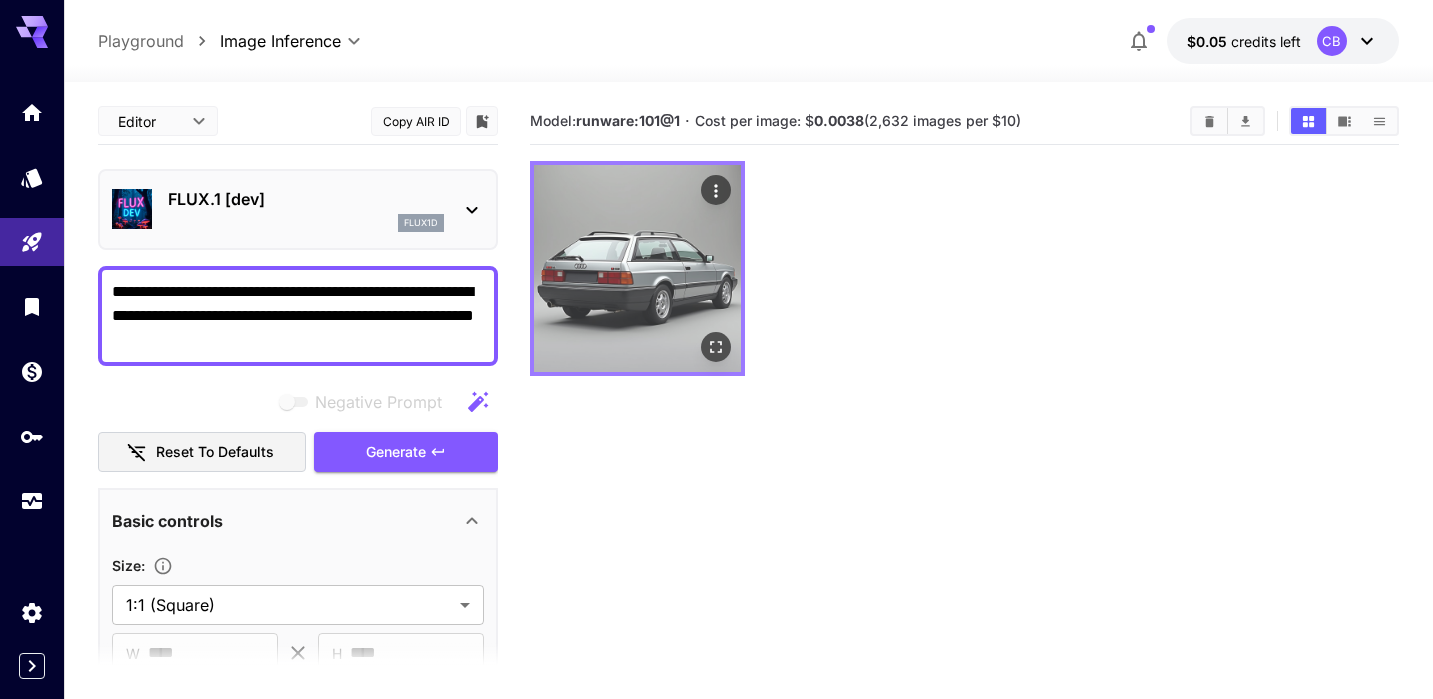 click at bounding box center [637, 268] 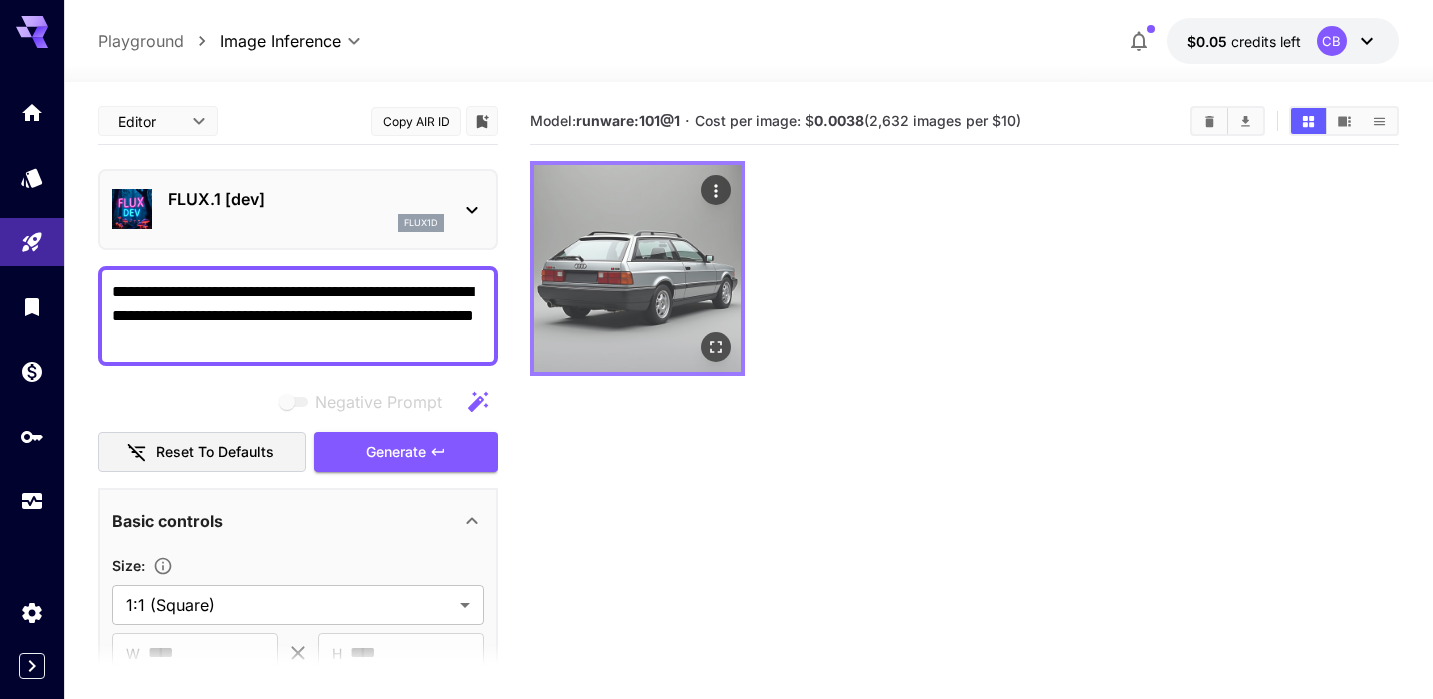 click at bounding box center [637, 268] 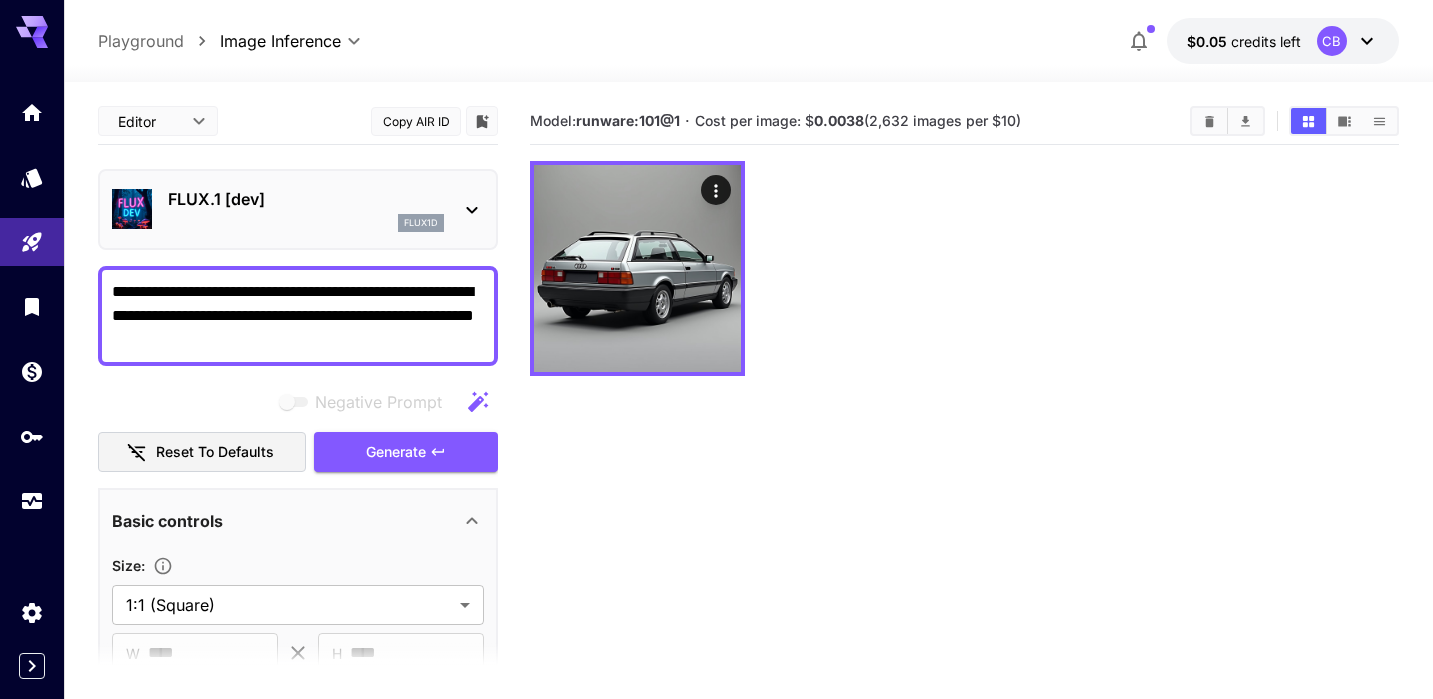 click on "FLUX.1 [dev] flux1d" at bounding box center (298, 209) 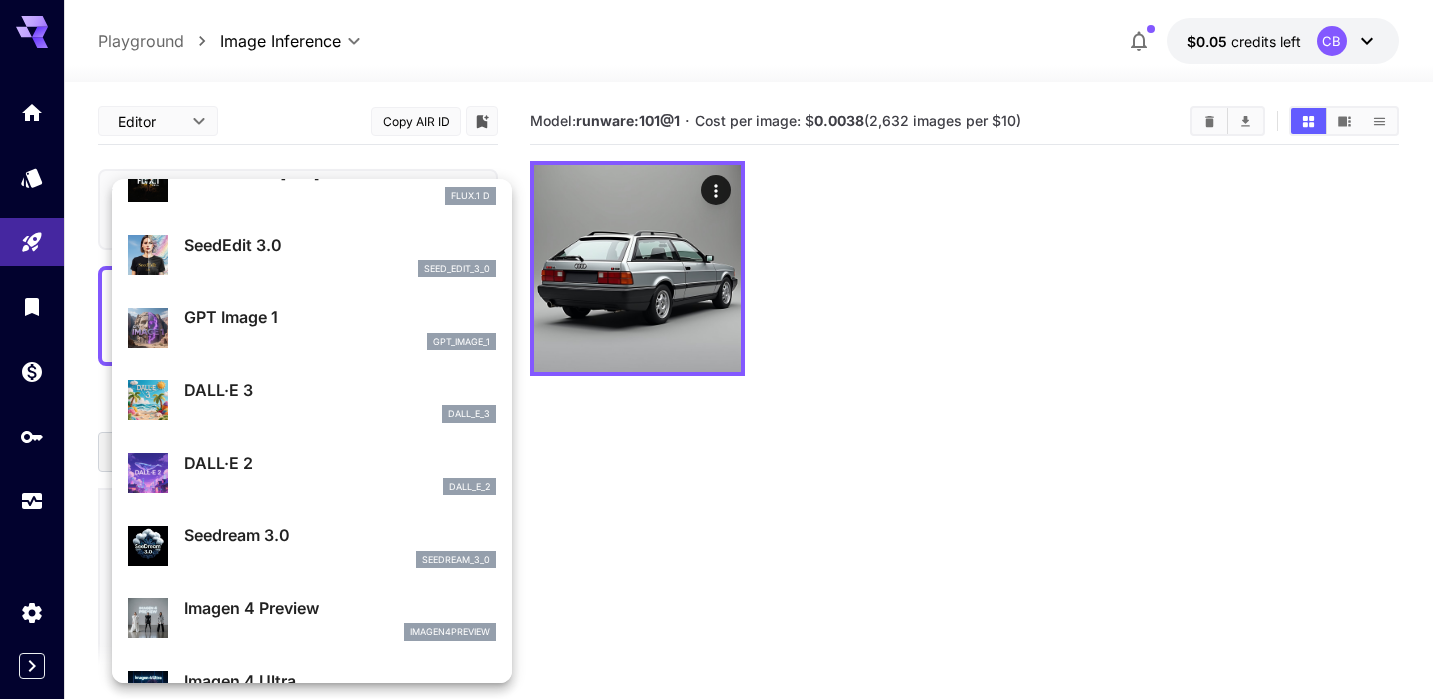 scroll, scrollTop: 175, scrollLeft: 0, axis: vertical 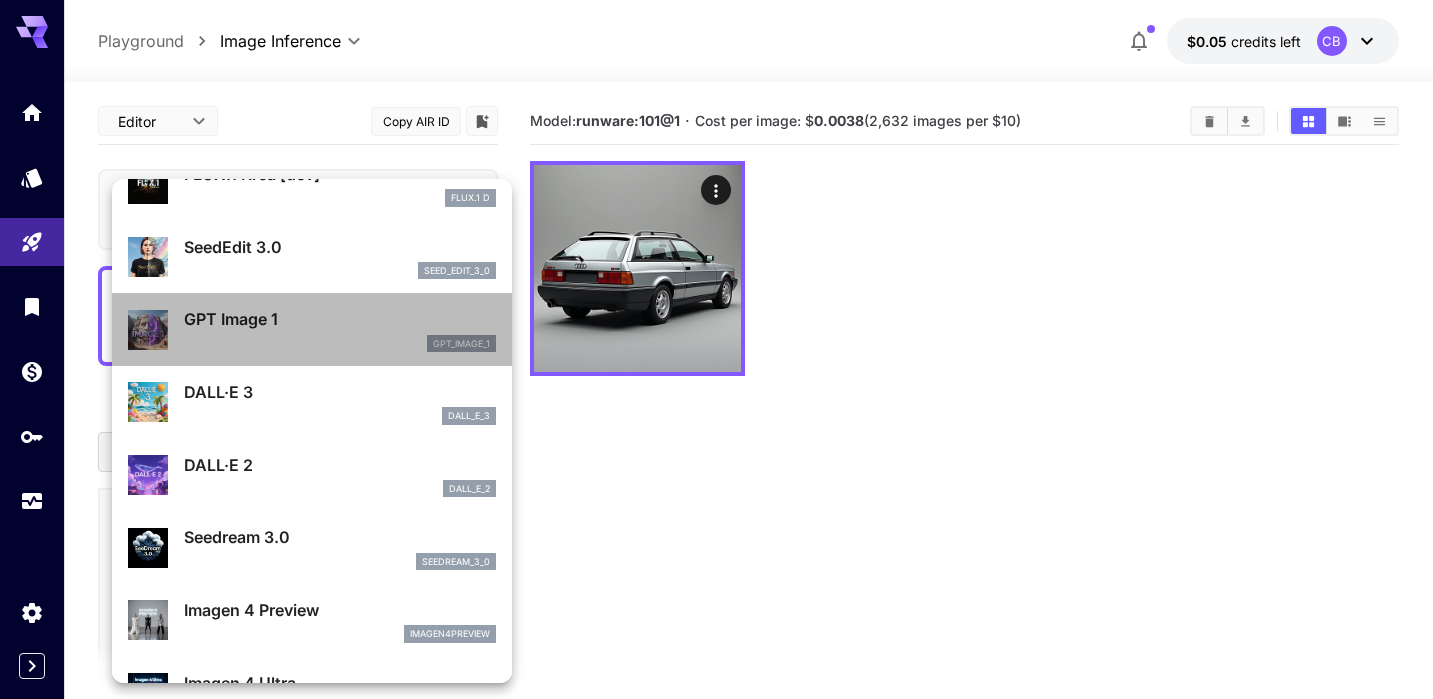 click on "GPT Image 1" at bounding box center [340, 319] 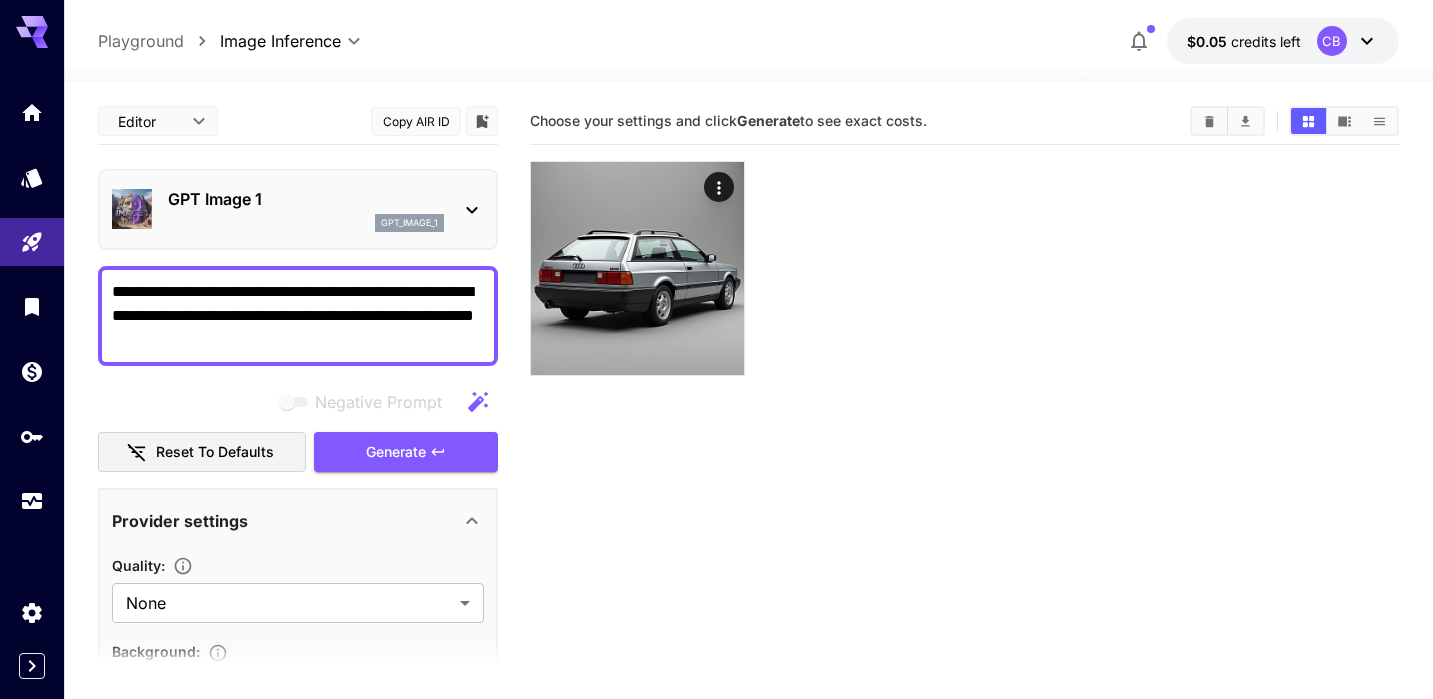 click on "**********" at bounding box center [298, 316] 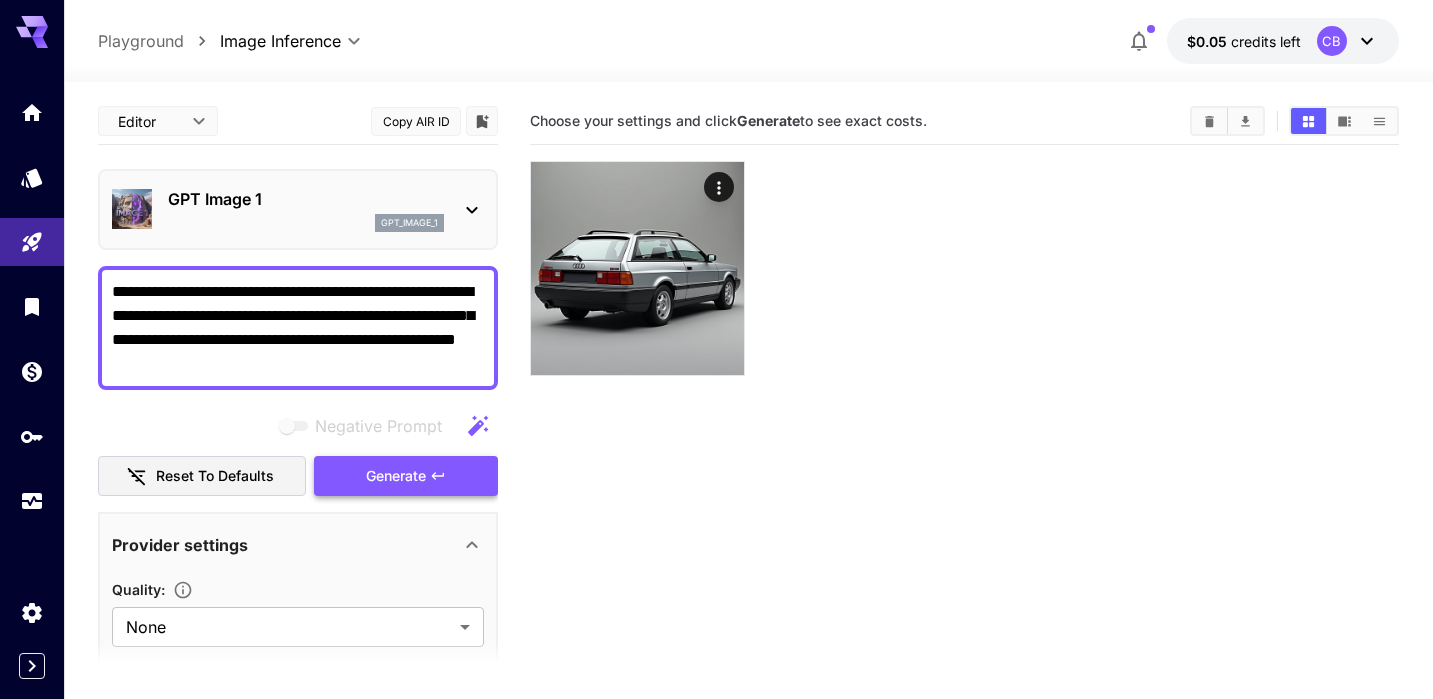 click on "Generate" at bounding box center [396, 476] 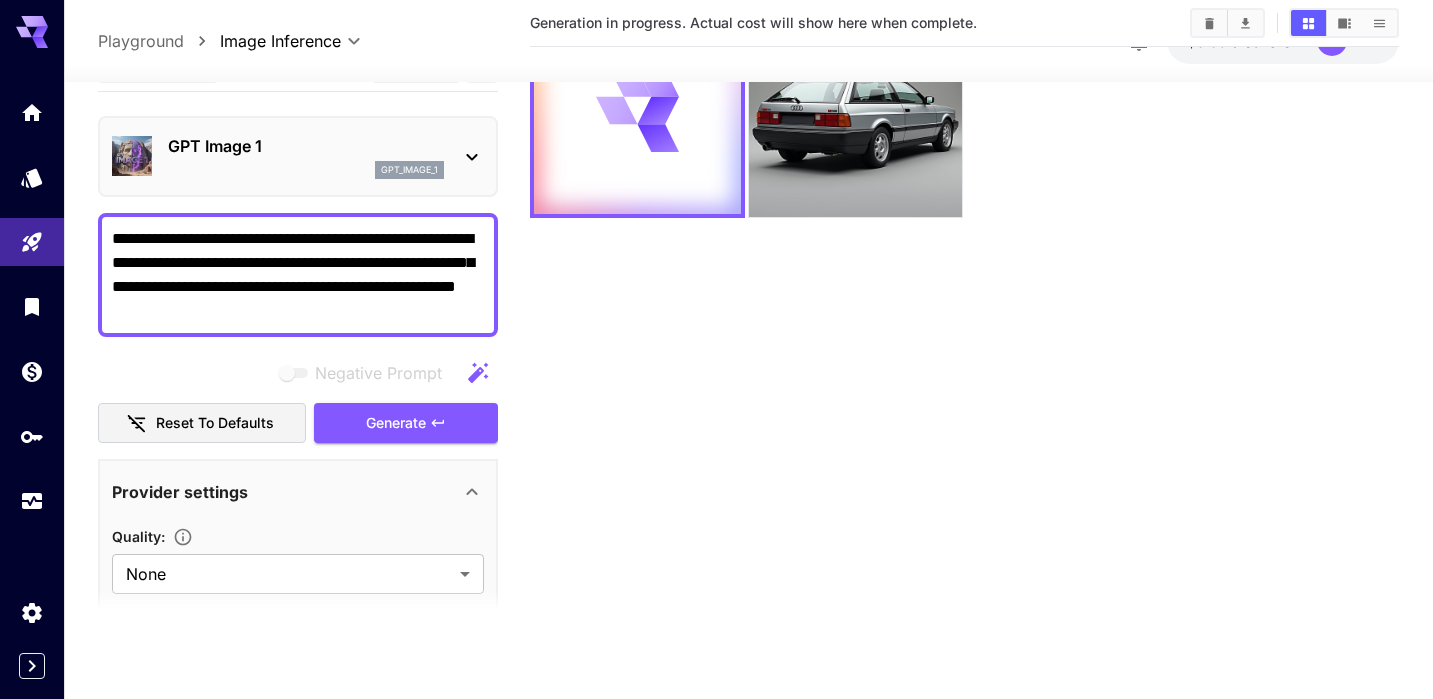scroll, scrollTop: 158, scrollLeft: 0, axis: vertical 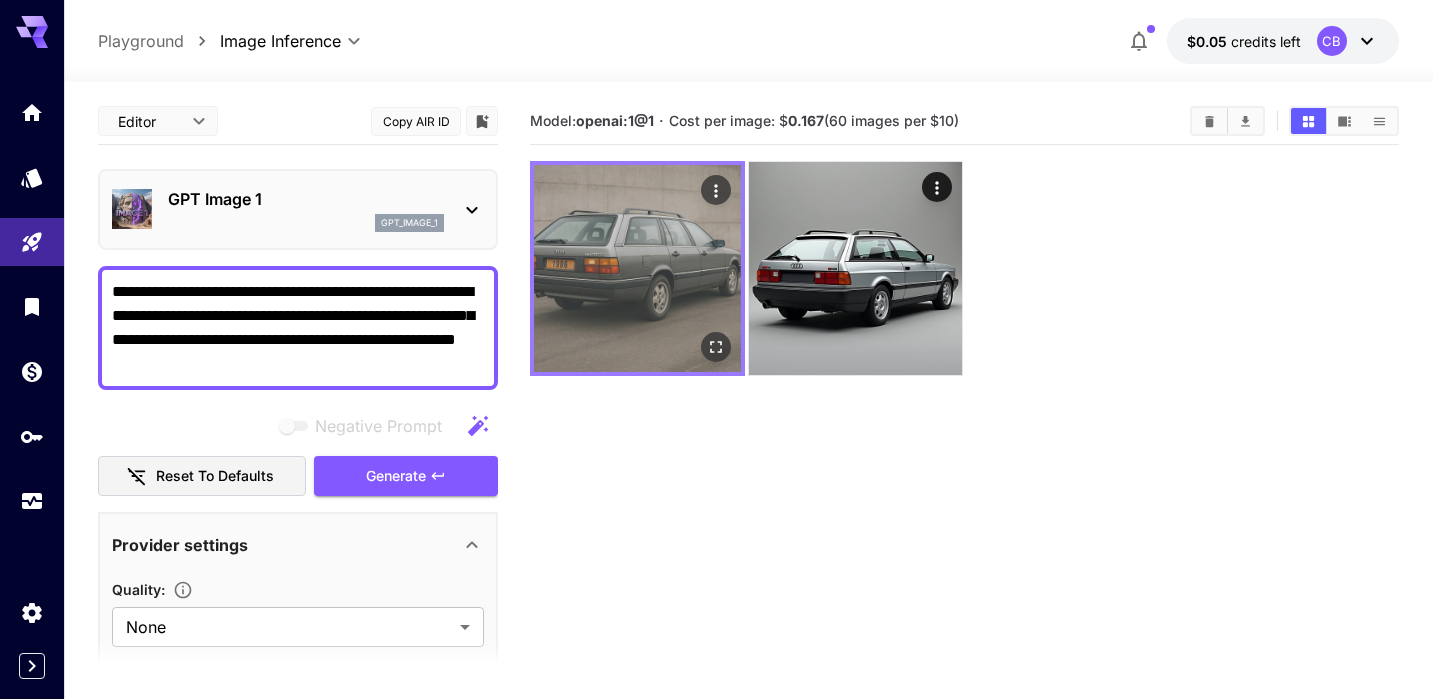 click at bounding box center (637, 268) 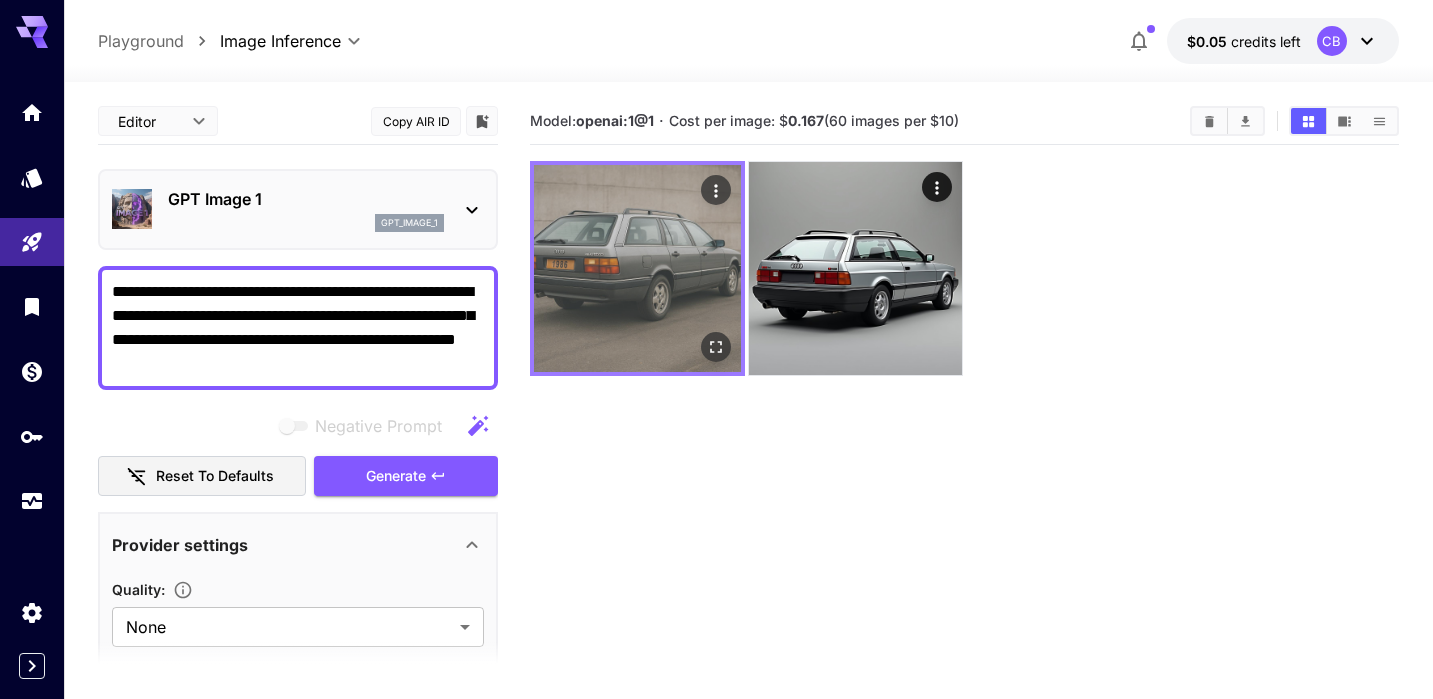 click at bounding box center (637, 268) 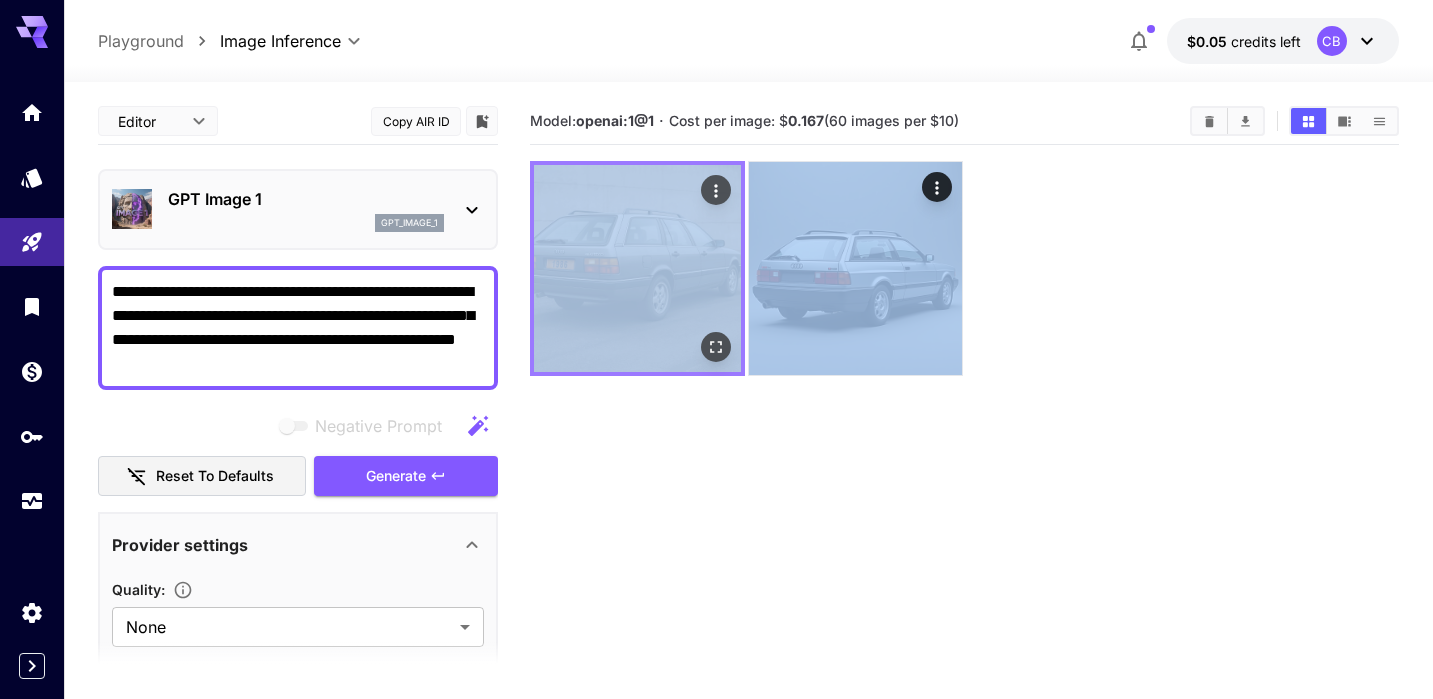 click at bounding box center (637, 268) 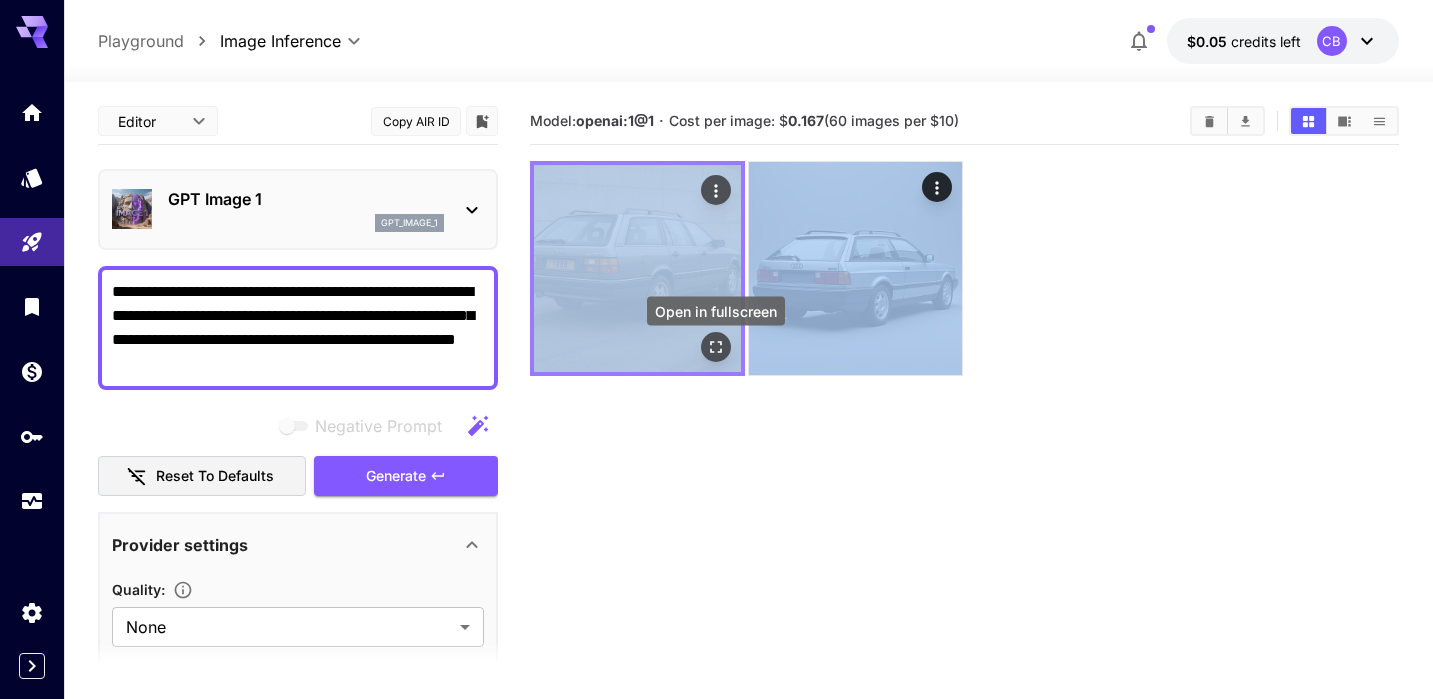 click 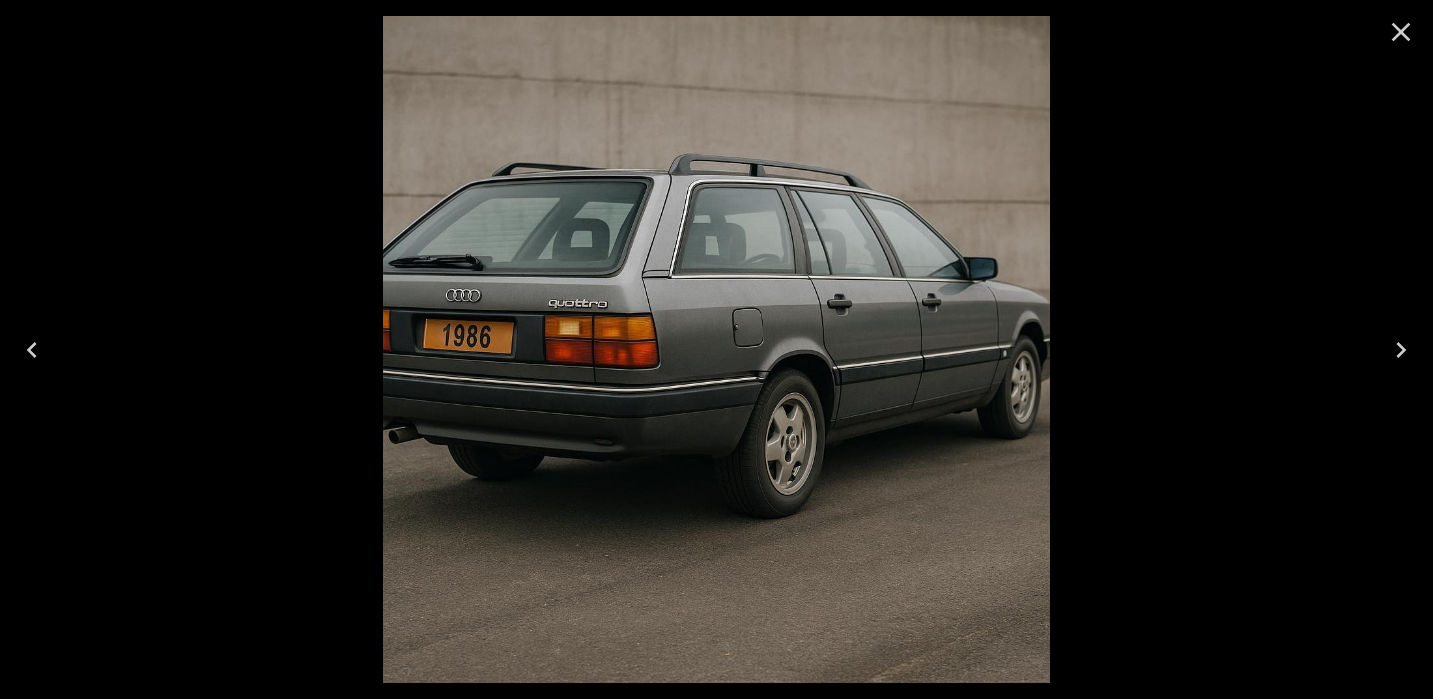 click 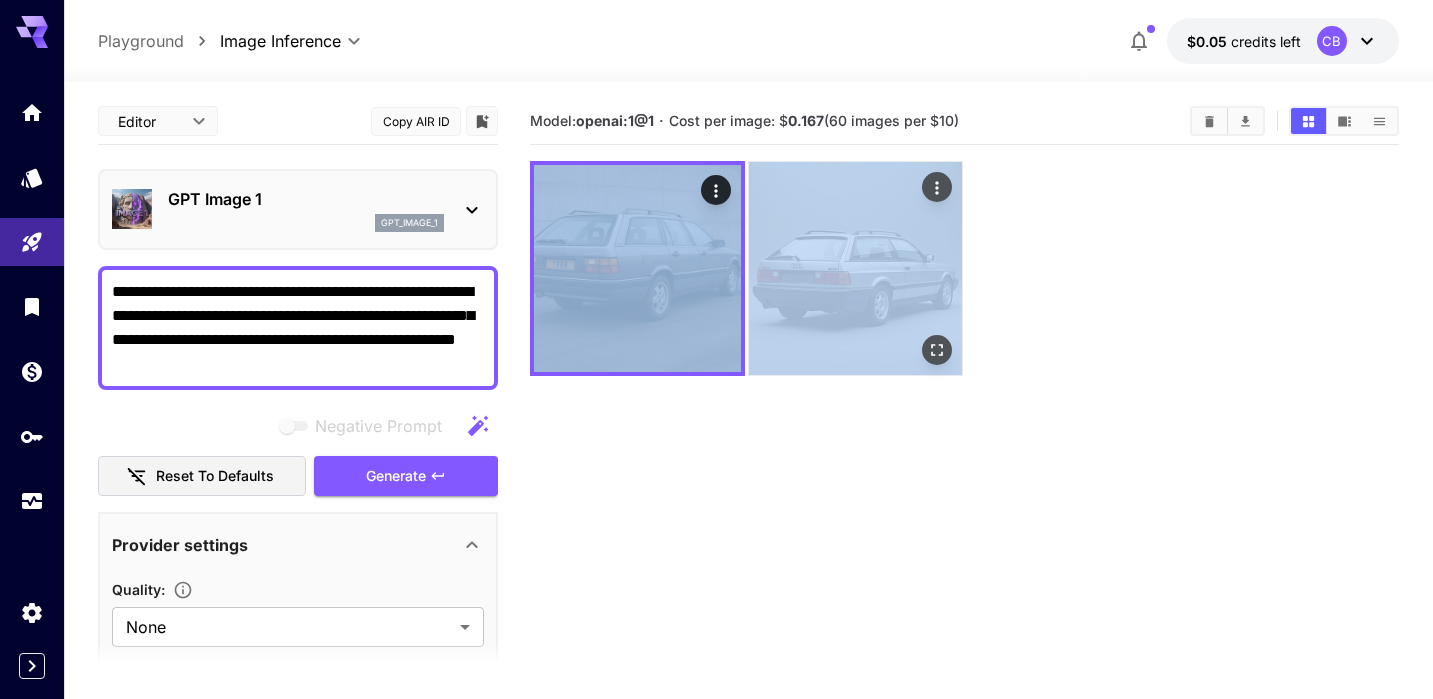click at bounding box center [855, 268] 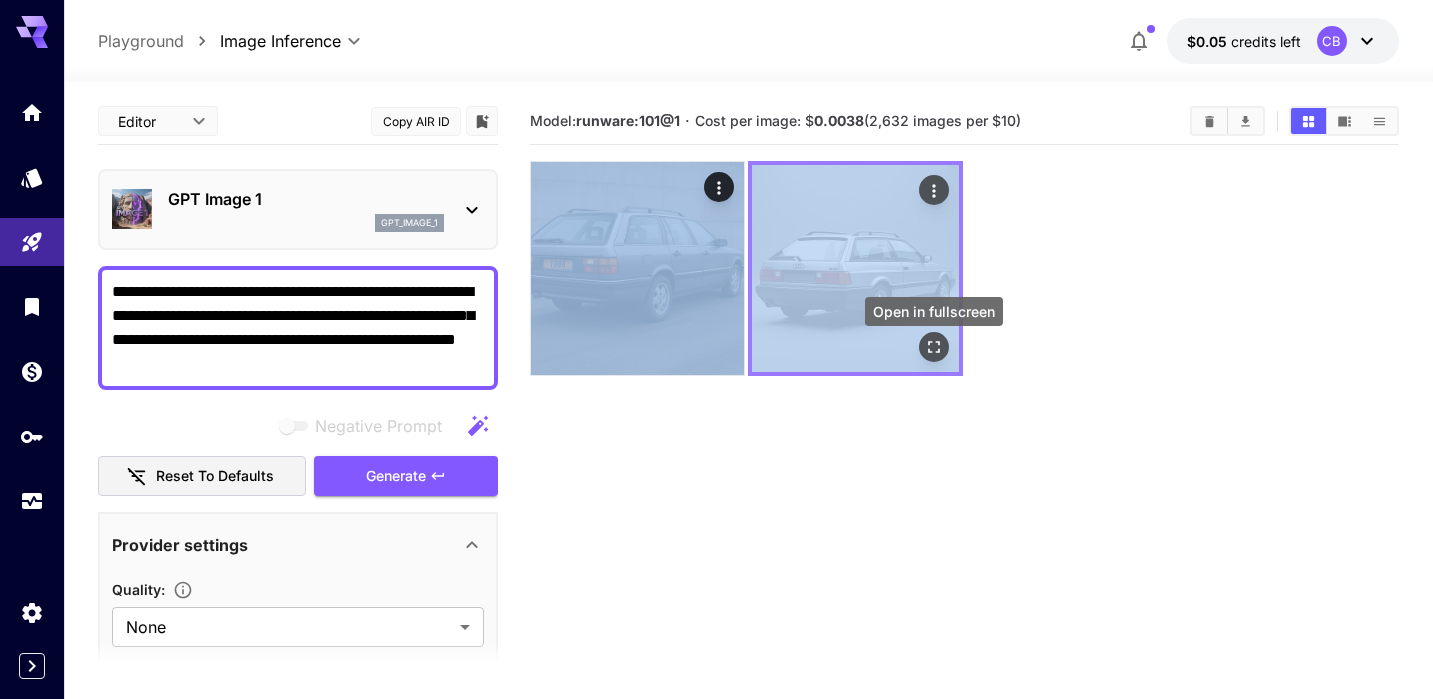 click 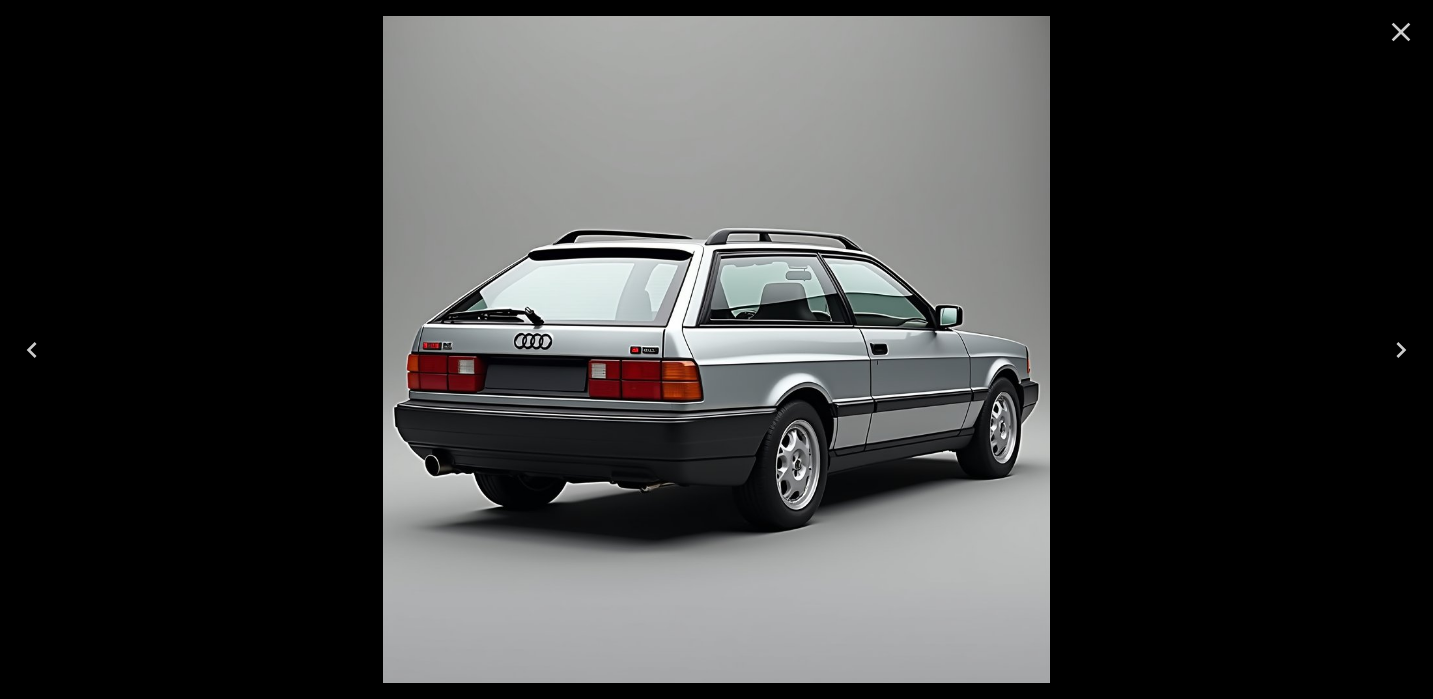 click 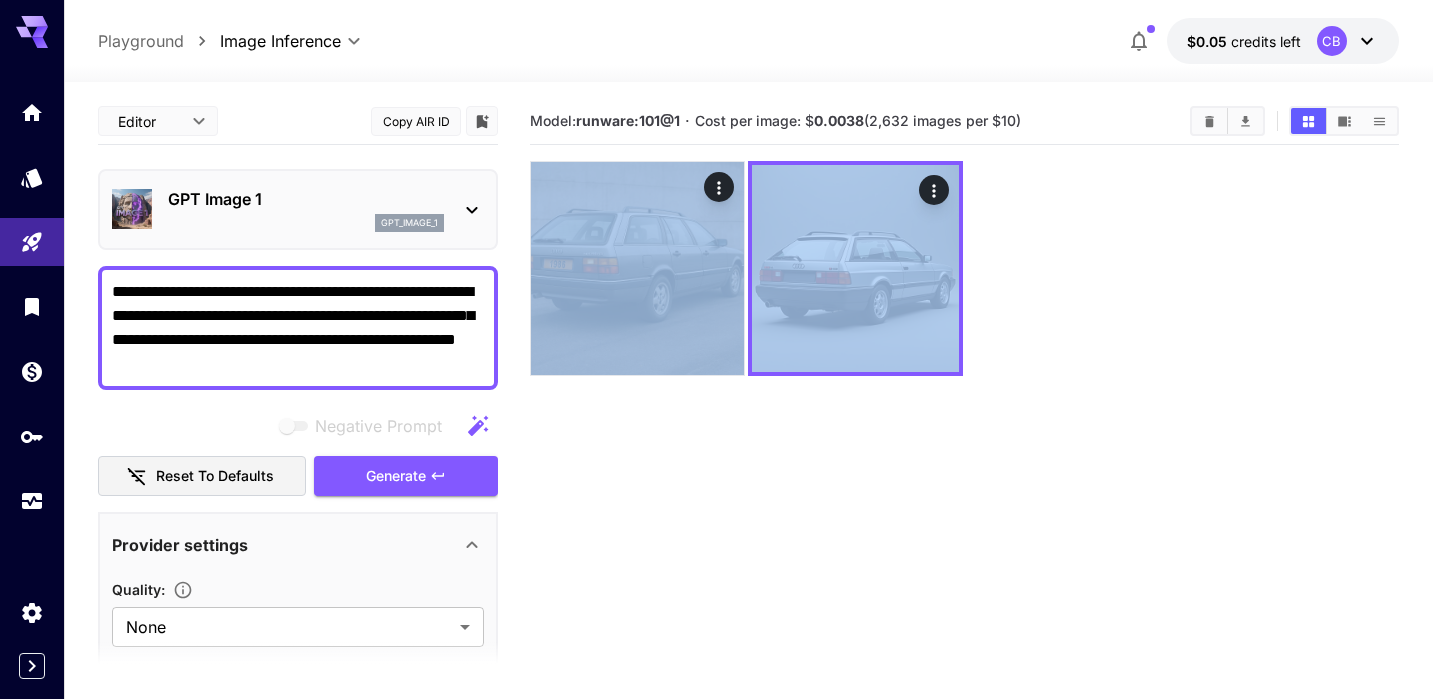 scroll, scrollTop: 0, scrollLeft: 0, axis: both 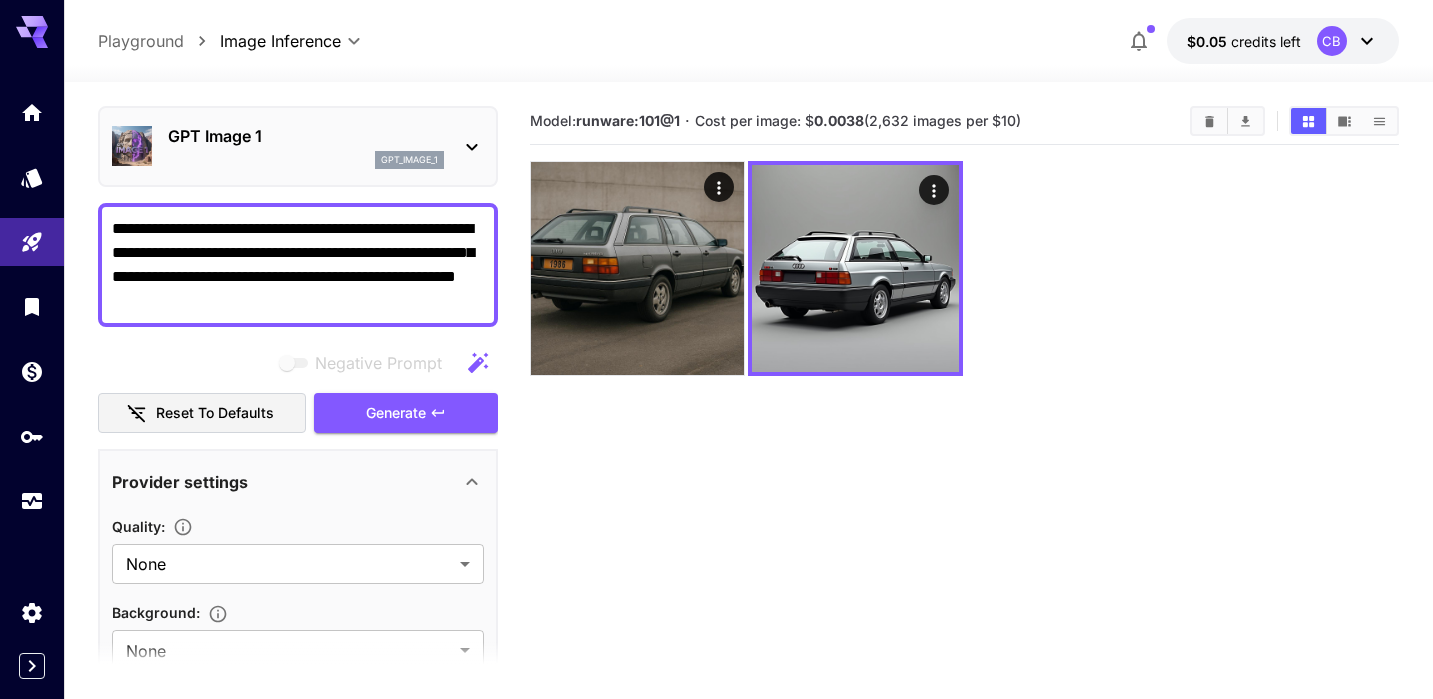 click on "**********" at bounding box center (298, 265) 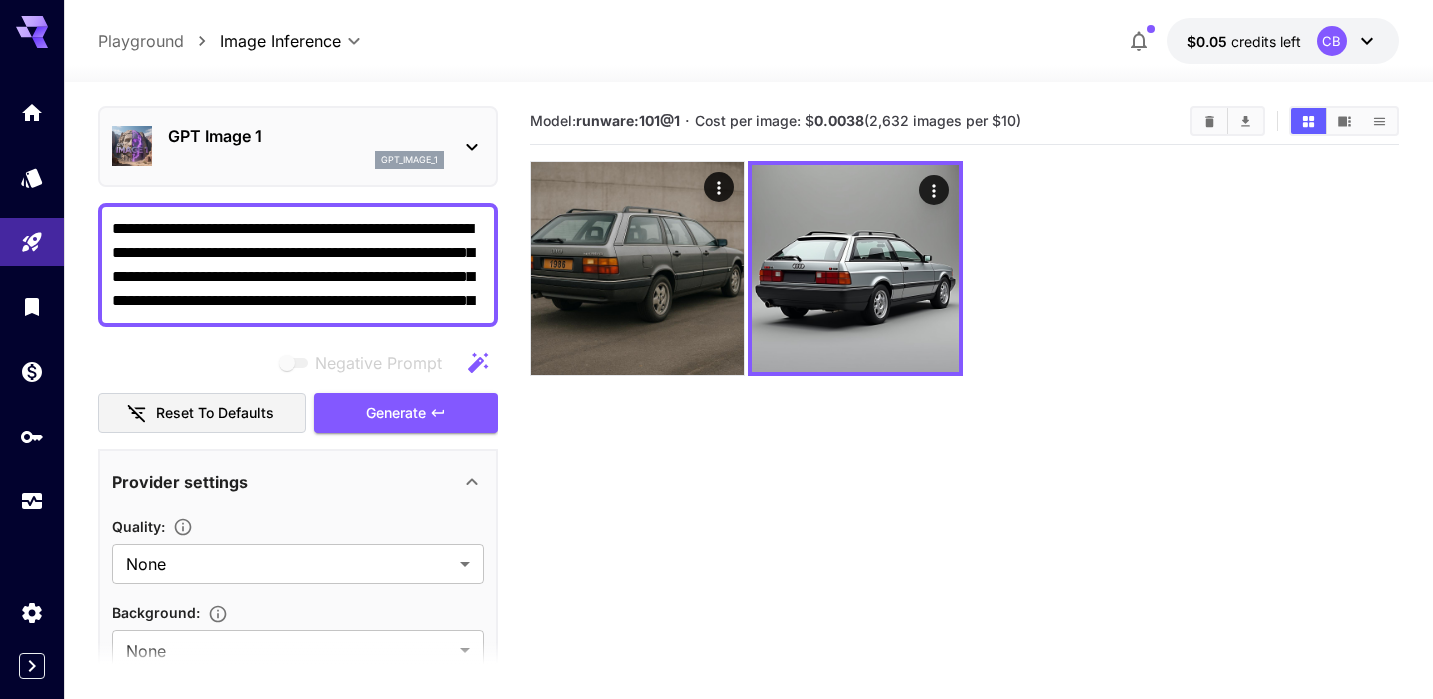 scroll, scrollTop: 805, scrollLeft: 0, axis: vertical 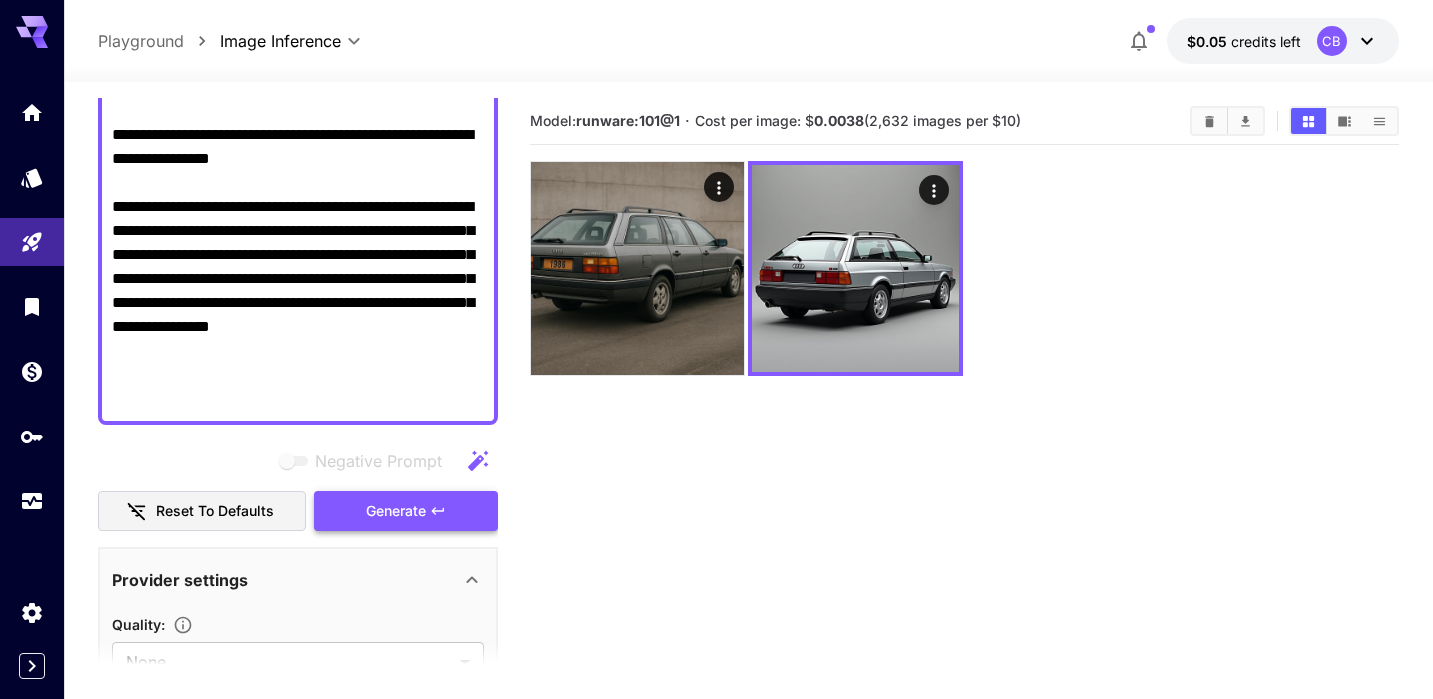 type on "**********" 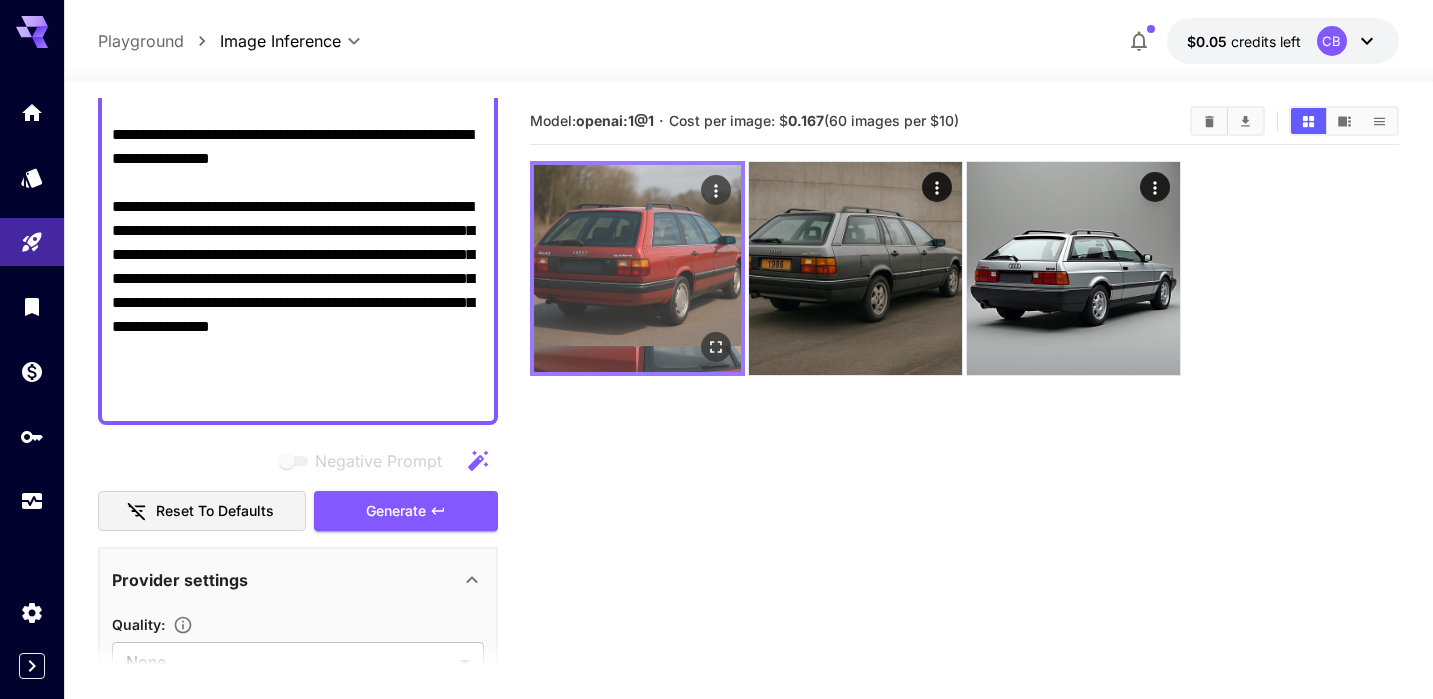 click at bounding box center [637, 268] 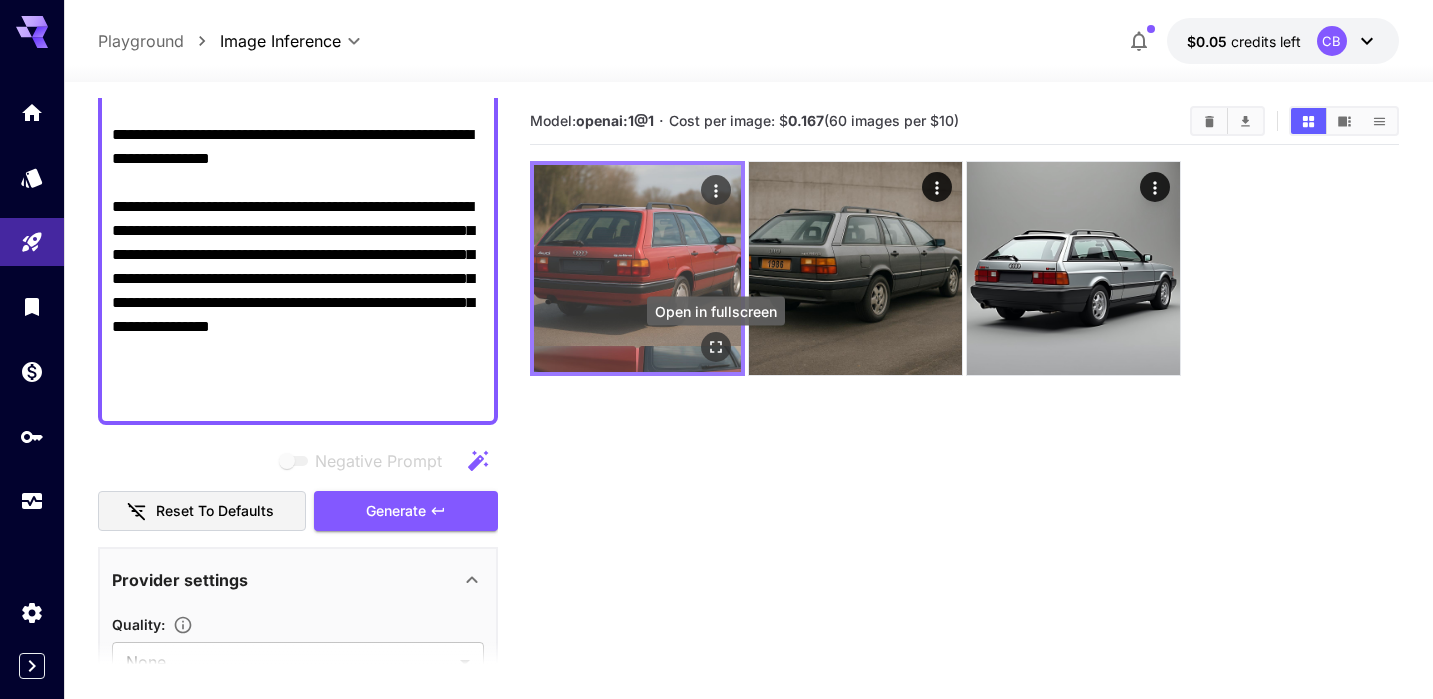 click 